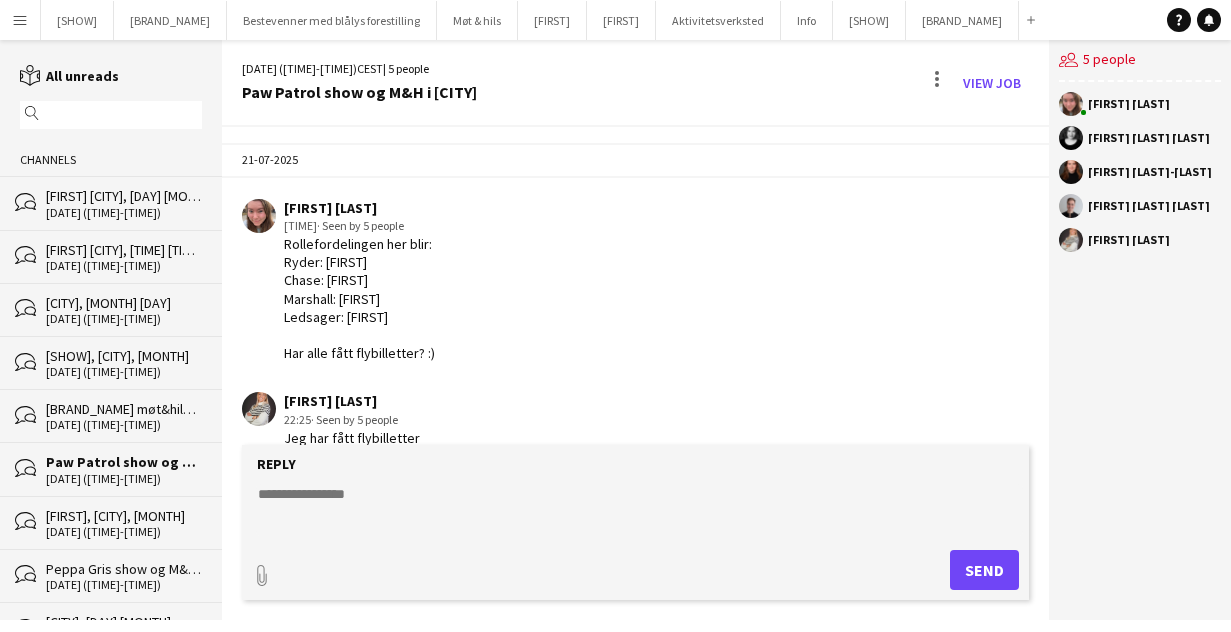 scroll, scrollTop: 0, scrollLeft: 0, axis: both 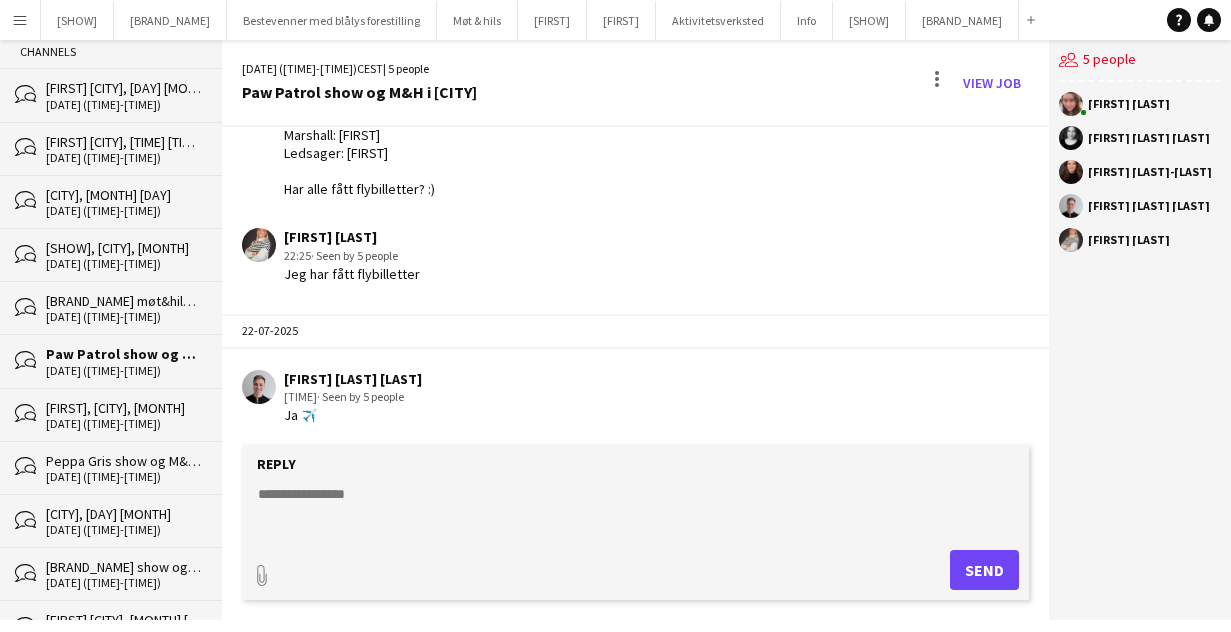 click on "09-08-2025 (10:00-18:00)" 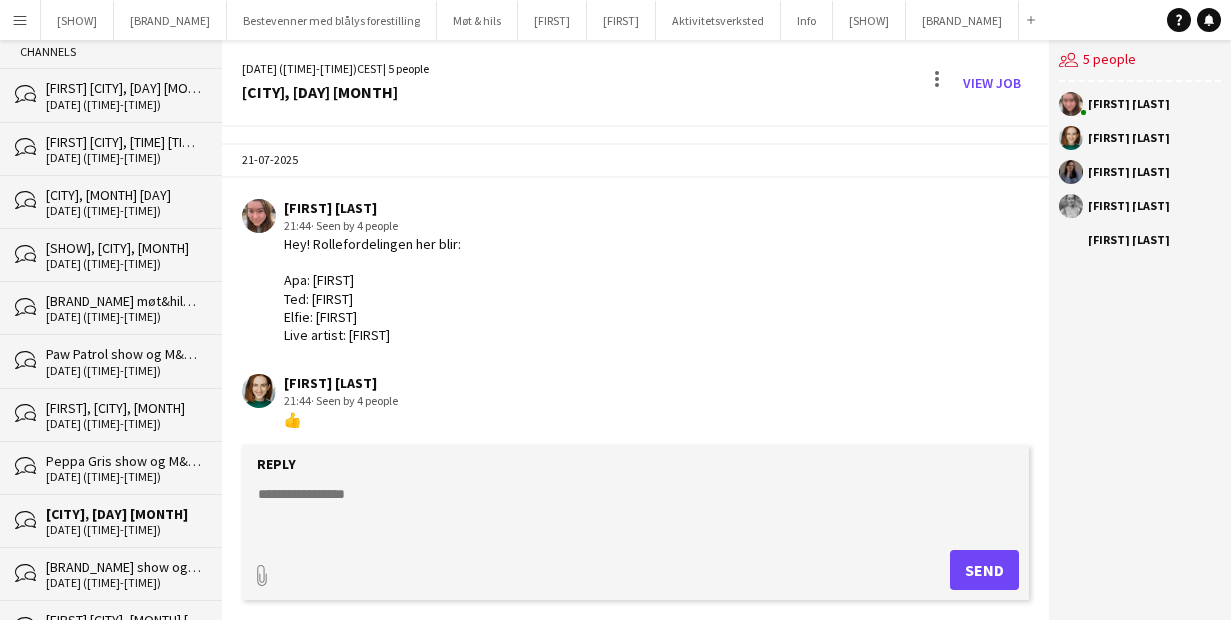 scroll, scrollTop: 8, scrollLeft: 0, axis: vertical 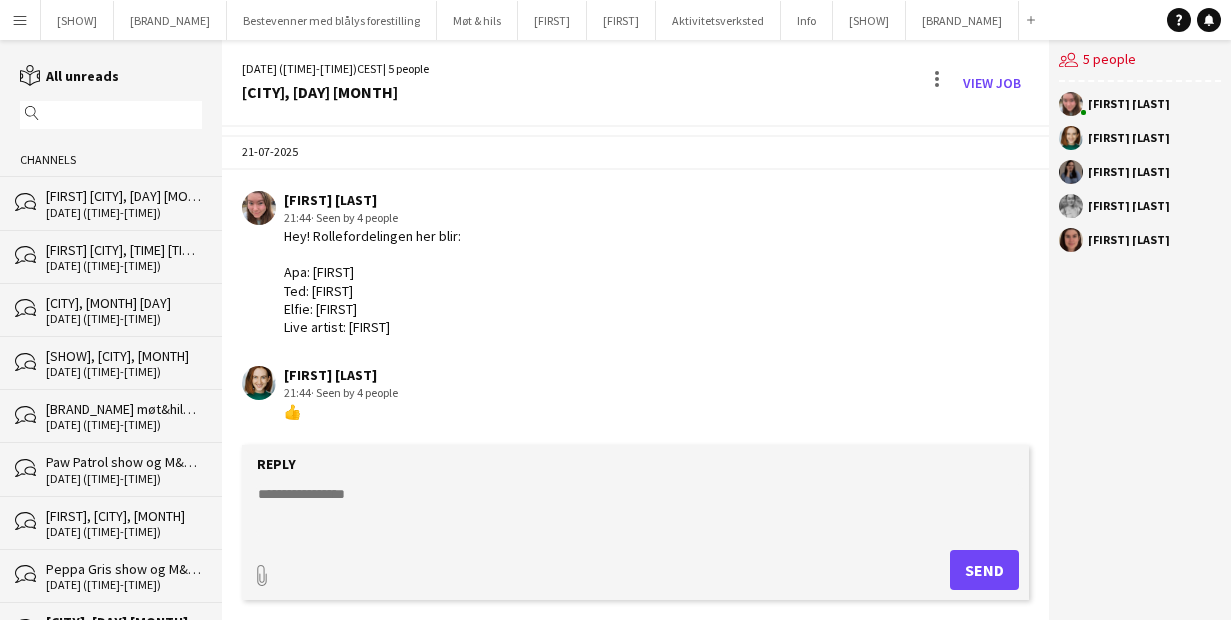 click on "Menu" at bounding box center (20, 20) 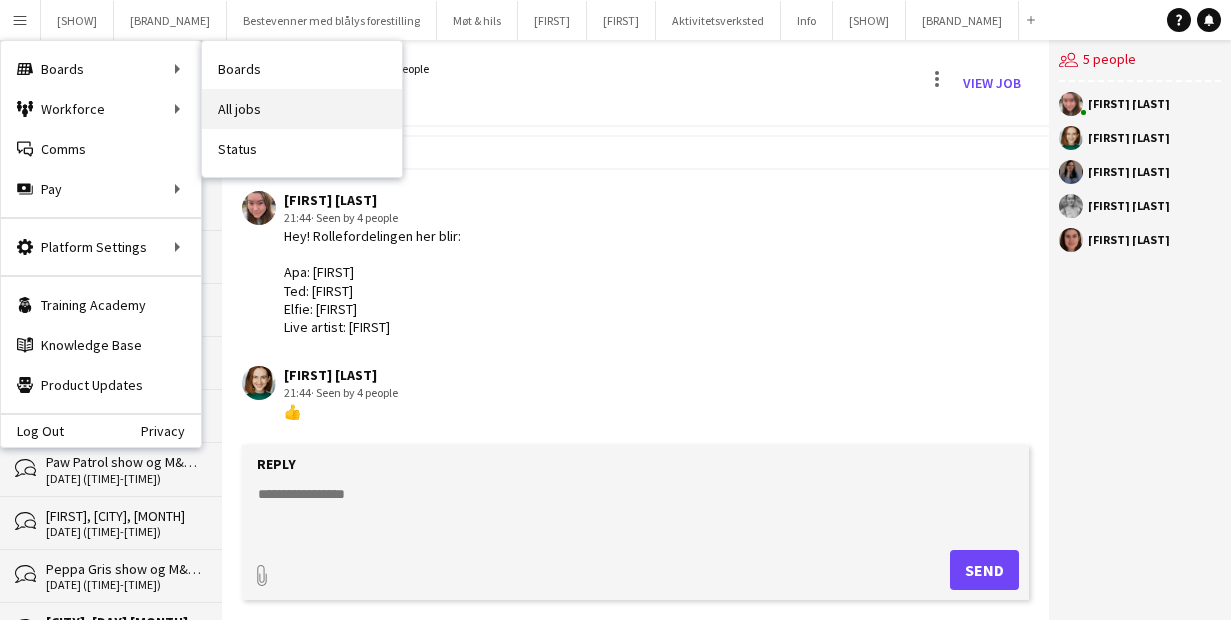 click on "All jobs" at bounding box center (302, 109) 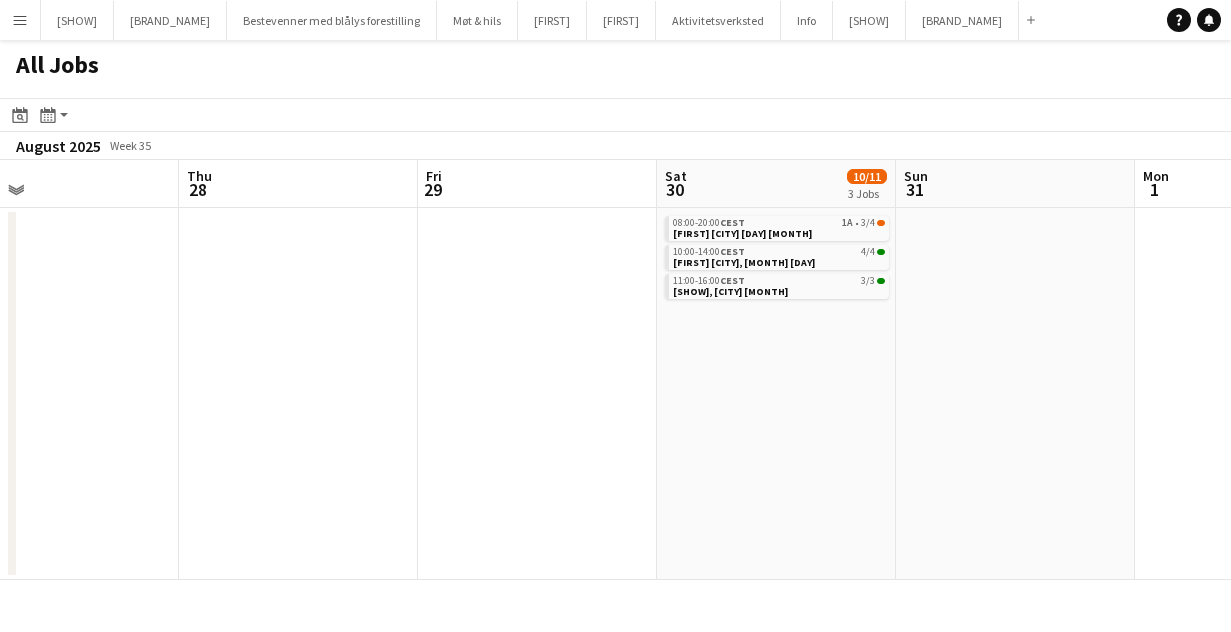 scroll, scrollTop: 0, scrollLeft: 784, axis: horizontal 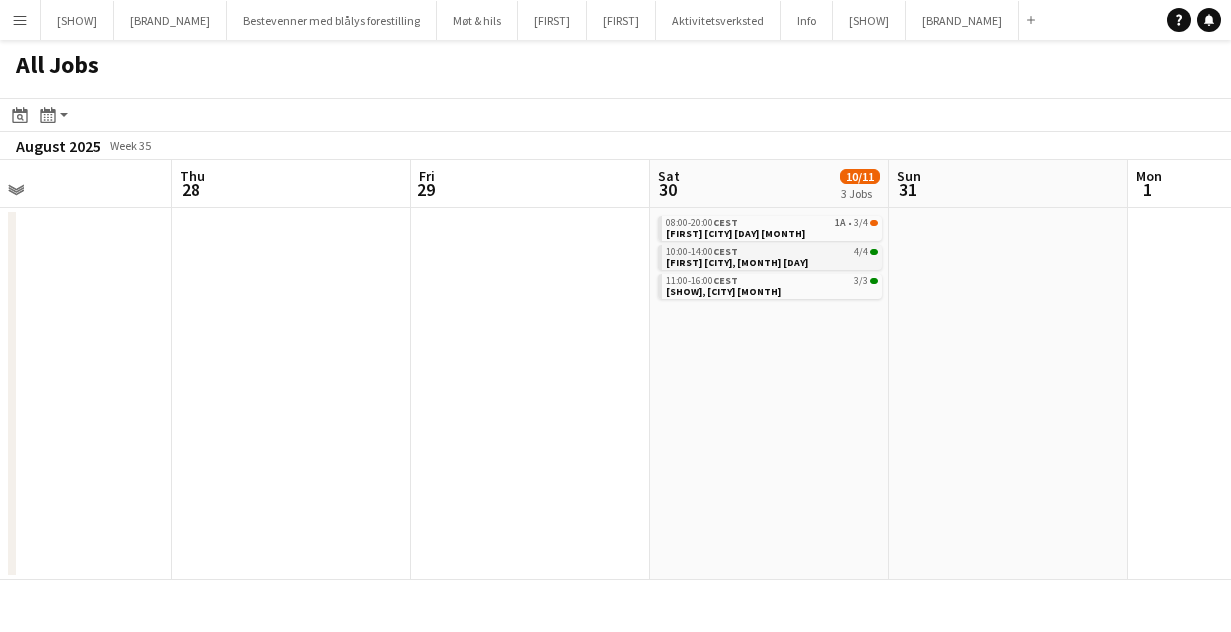 click on "Bluey og Bingo show og M&H på Sandvika byscene, 30. august" at bounding box center [737, 262] 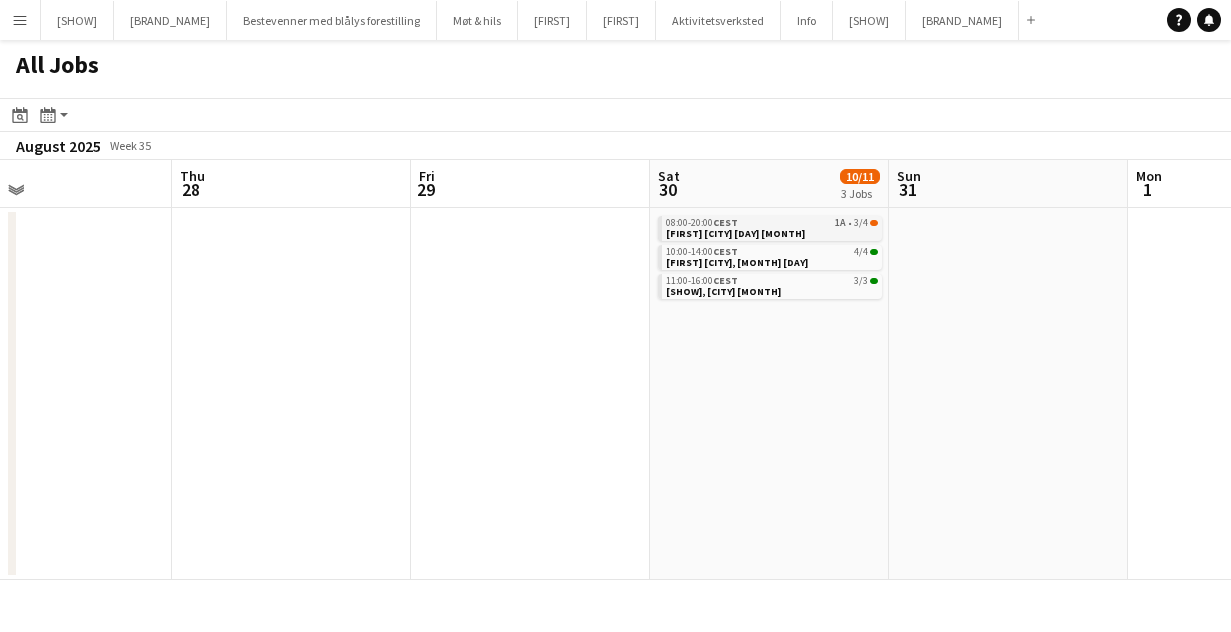 click on "Peppa Gris show og M&H, Sandnes lørdag 30. august" at bounding box center [735, 233] 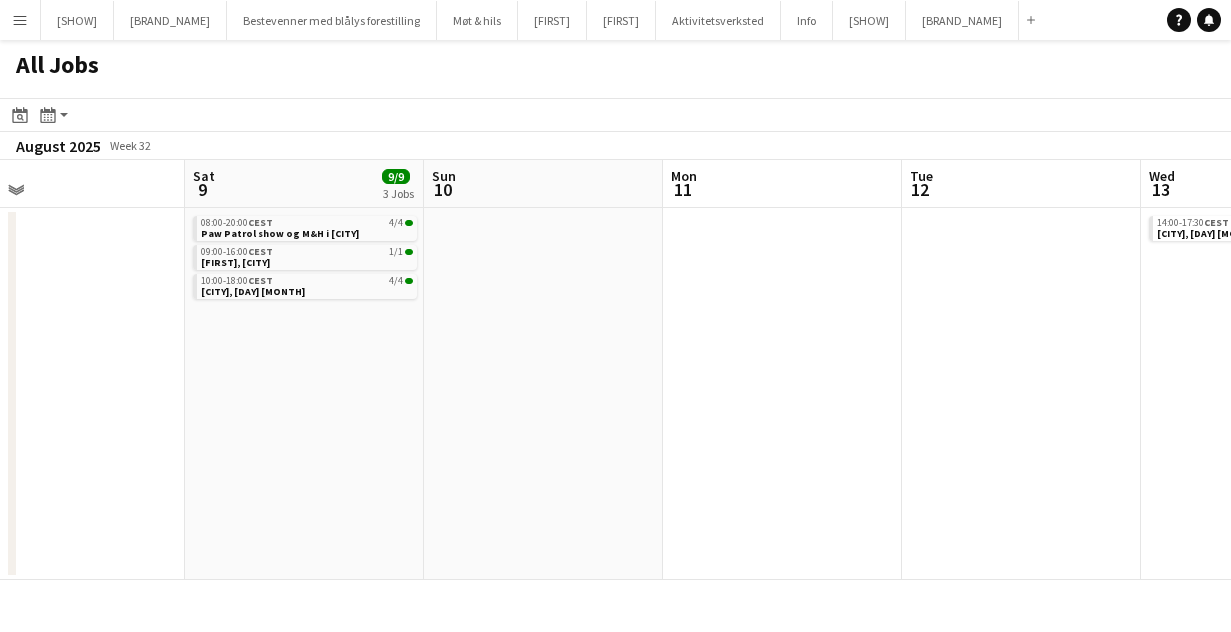 scroll, scrollTop: 0, scrollLeft: 530, axis: horizontal 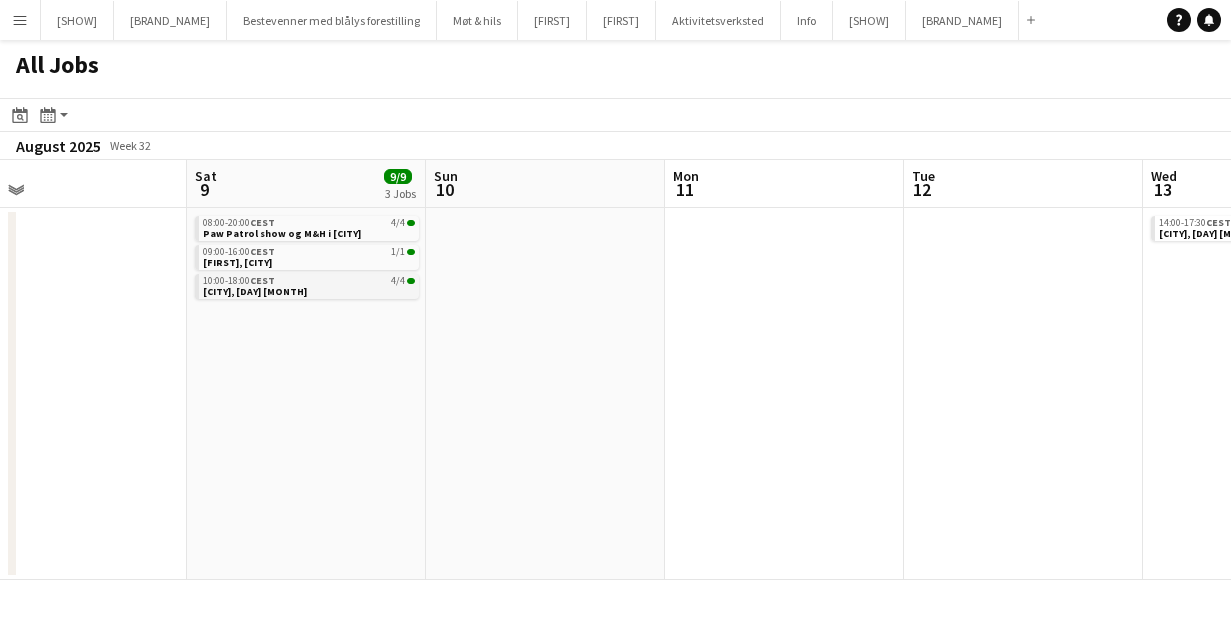 click on "Vennebyen show og M&H på Elverum, lørdag 9. august" at bounding box center [255, 291] 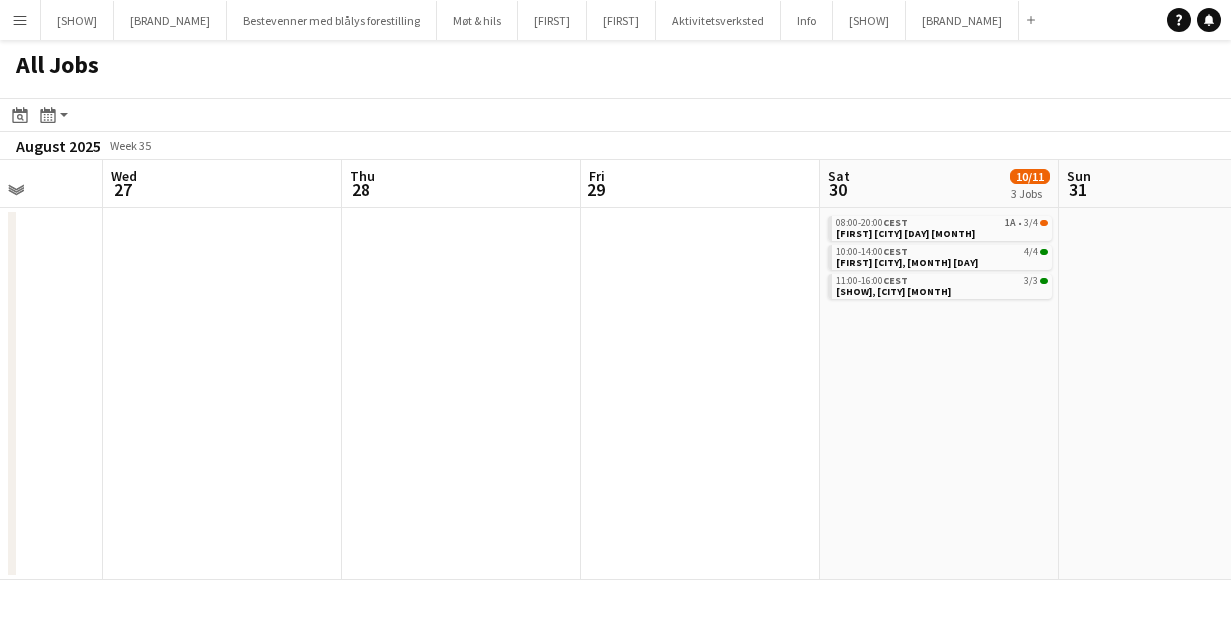 scroll, scrollTop: 0, scrollLeft: 623, axis: horizontal 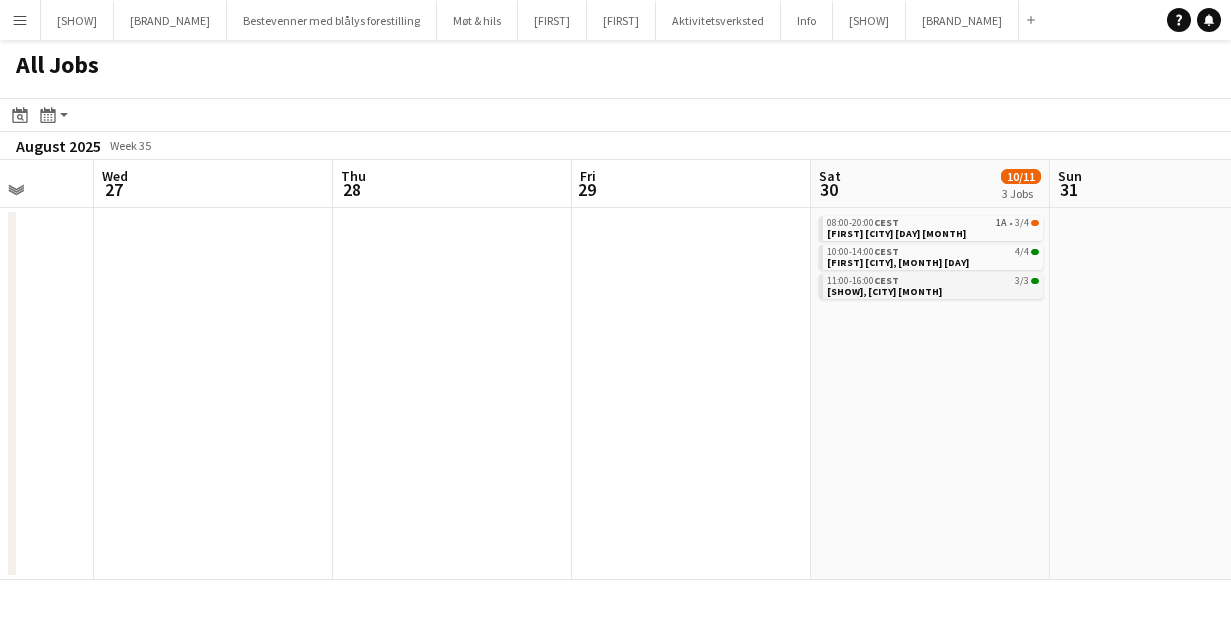 click on "Forskerfabrikken, Strømmen storsenter 30. august" at bounding box center [884, 291] 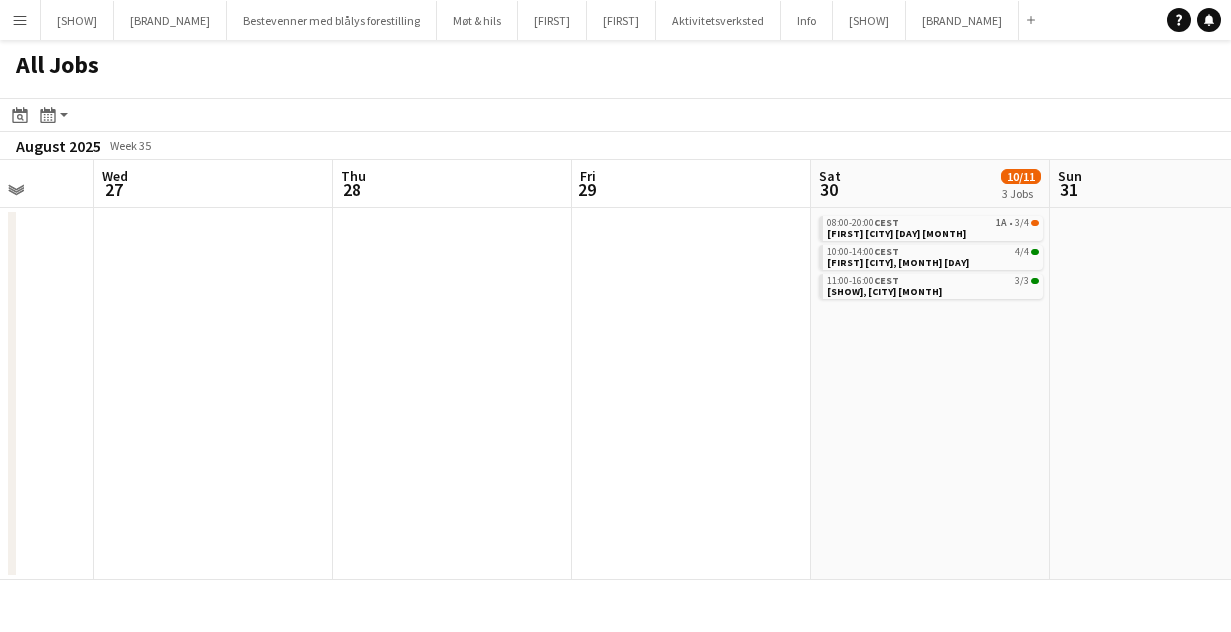 click on "Menu" at bounding box center [20, 20] 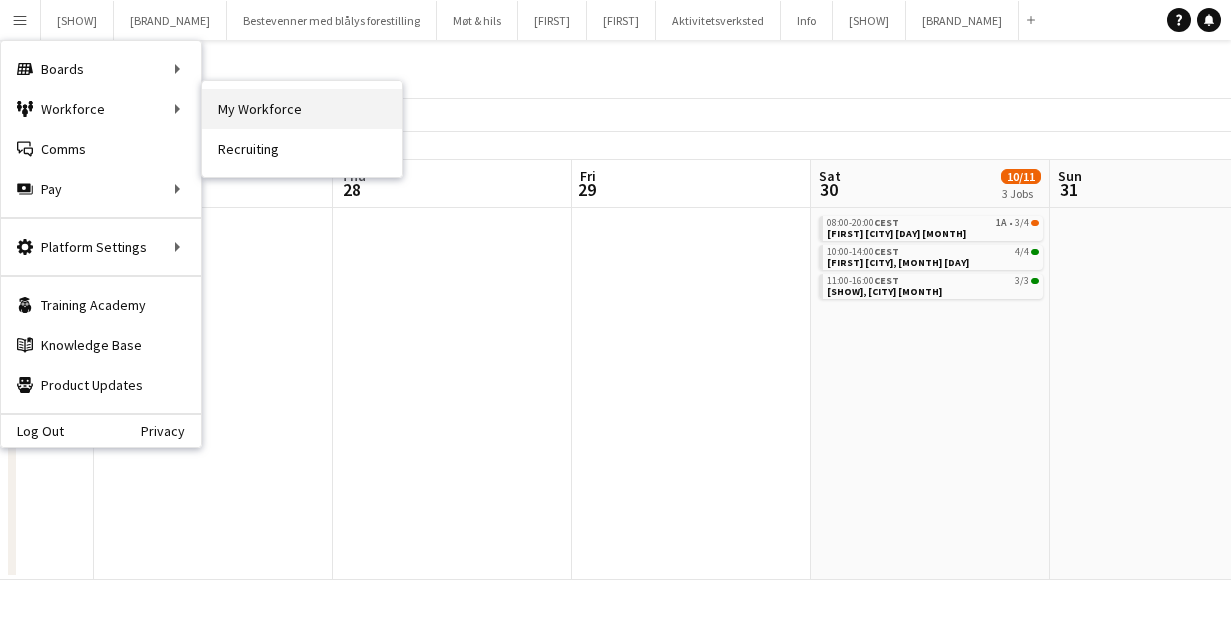 click on "My Workforce" at bounding box center (302, 109) 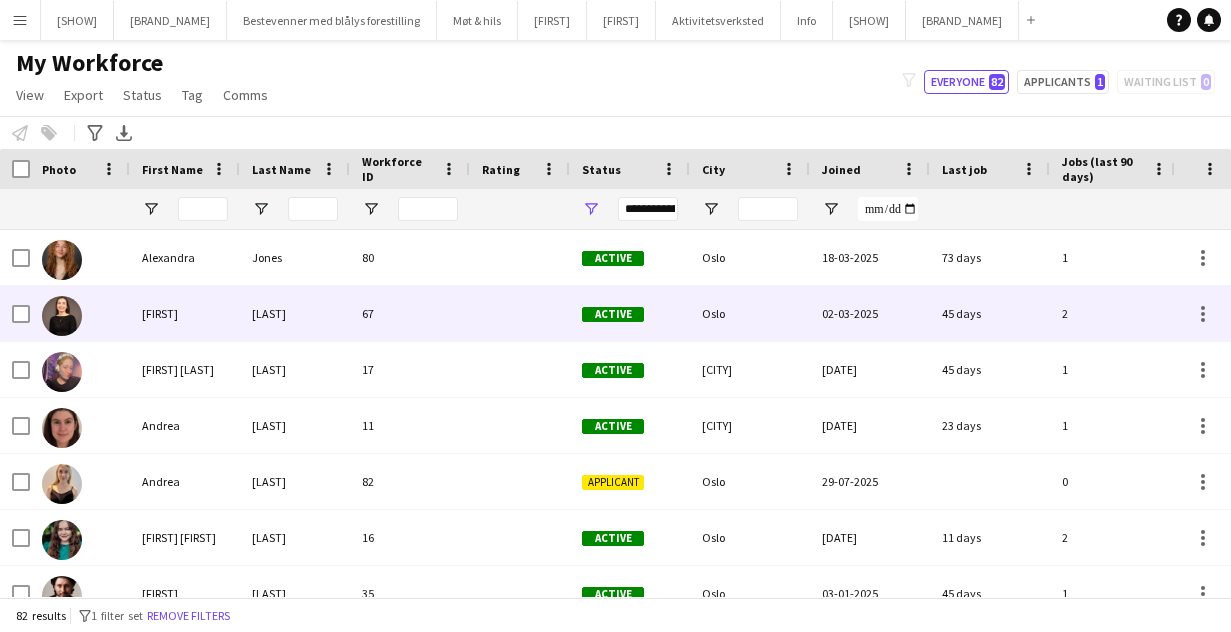 scroll, scrollTop: 23, scrollLeft: 0, axis: vertical 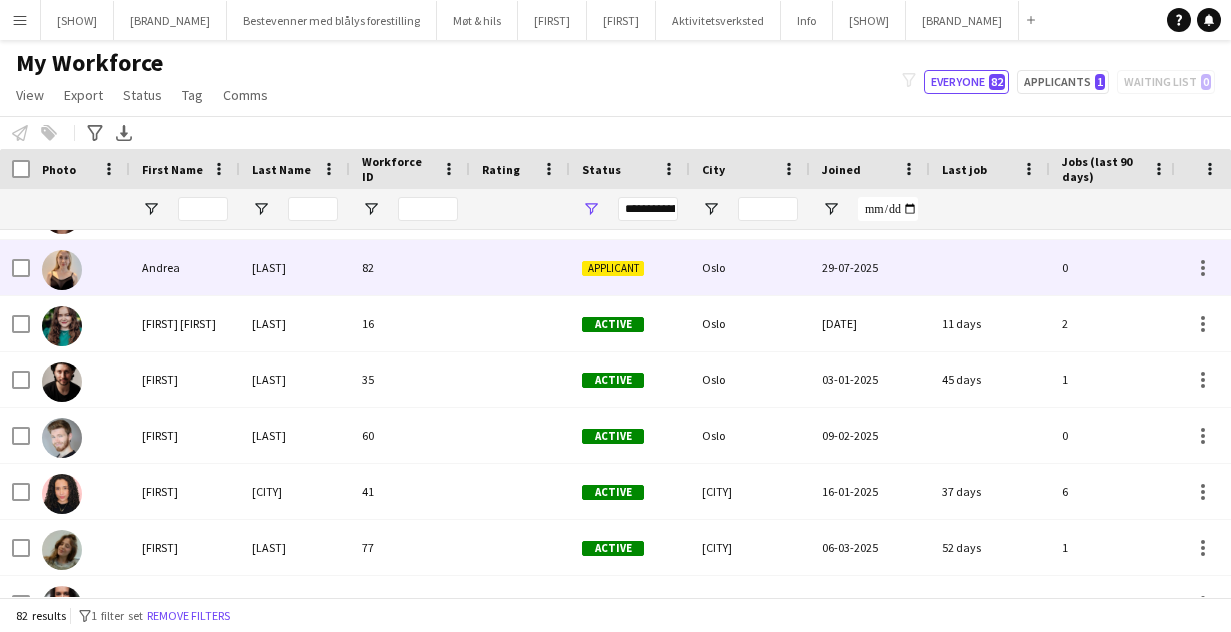 click on "Bryn" at bounding box center [295, 267] 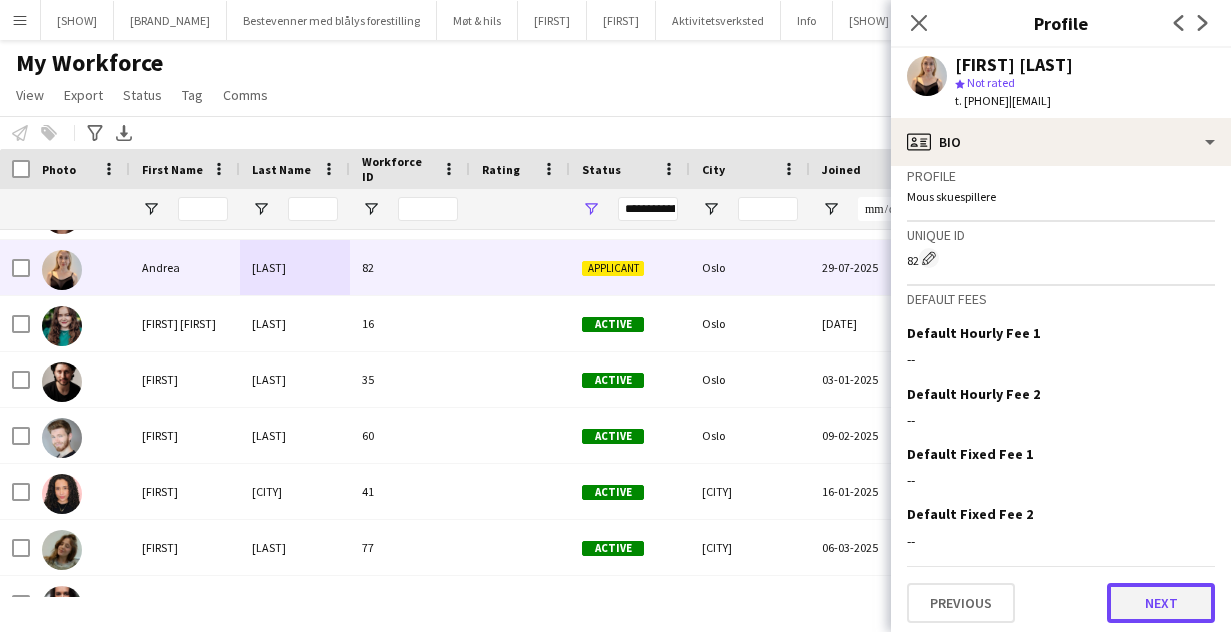 click on "Next" 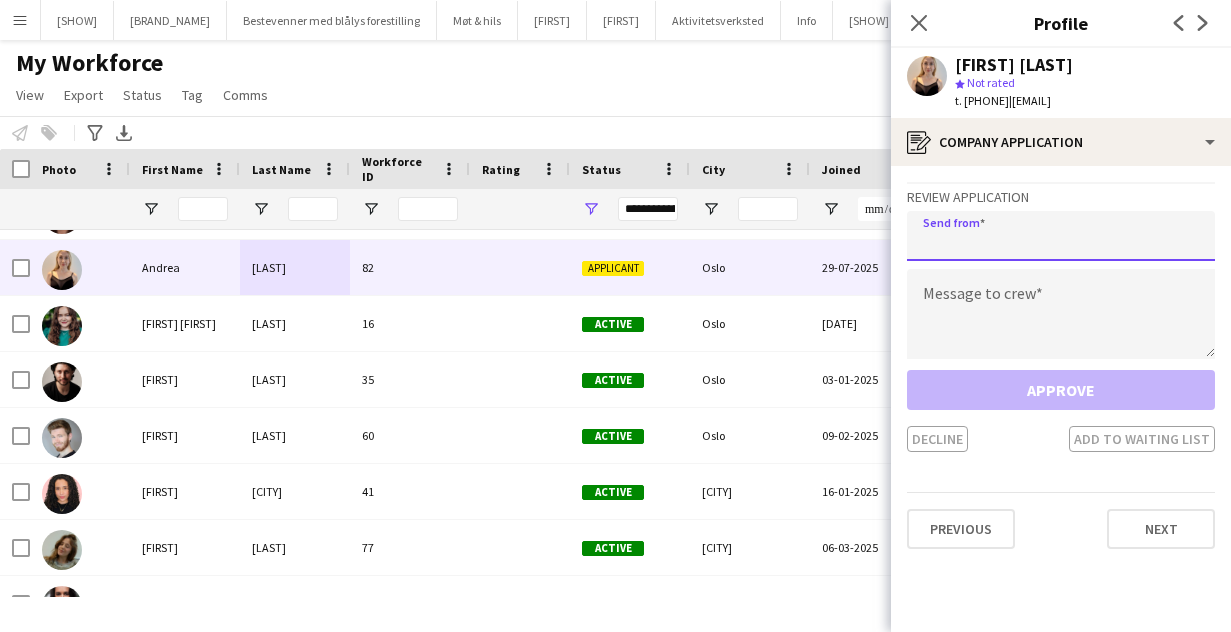 click 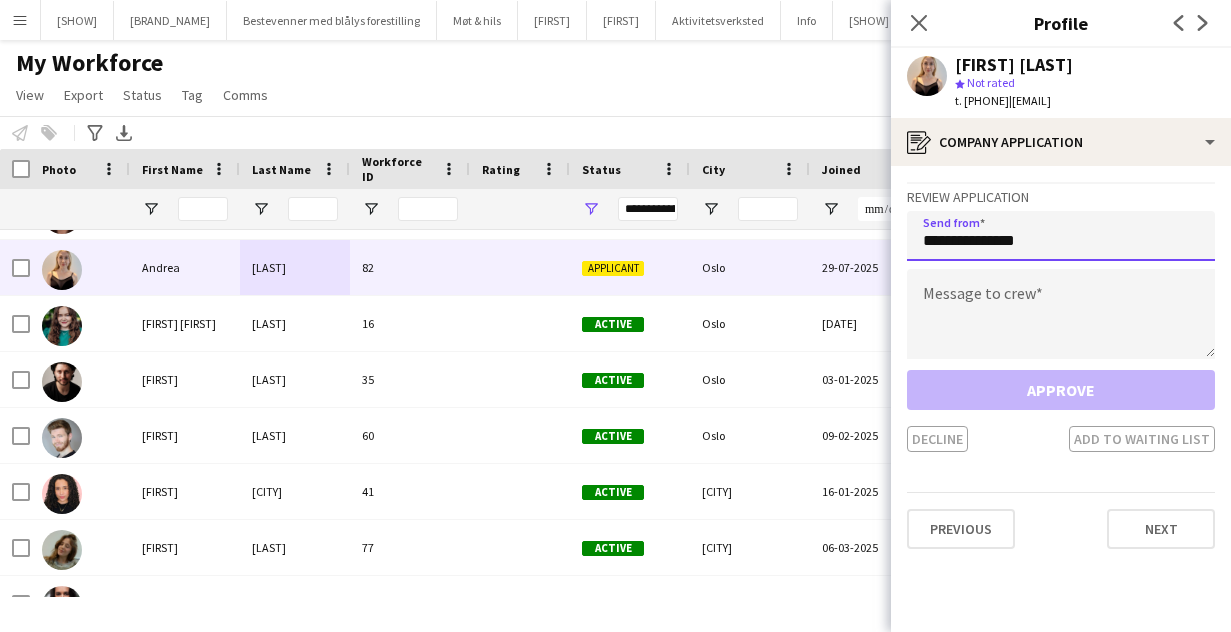 type on "**********" 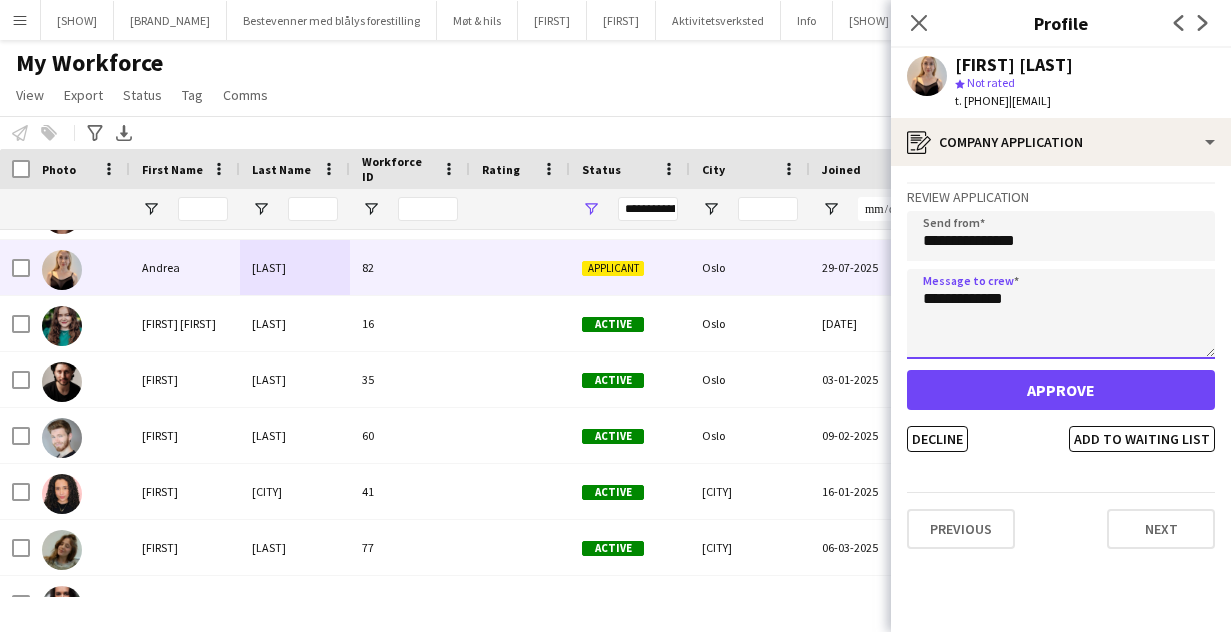 type on "**********" 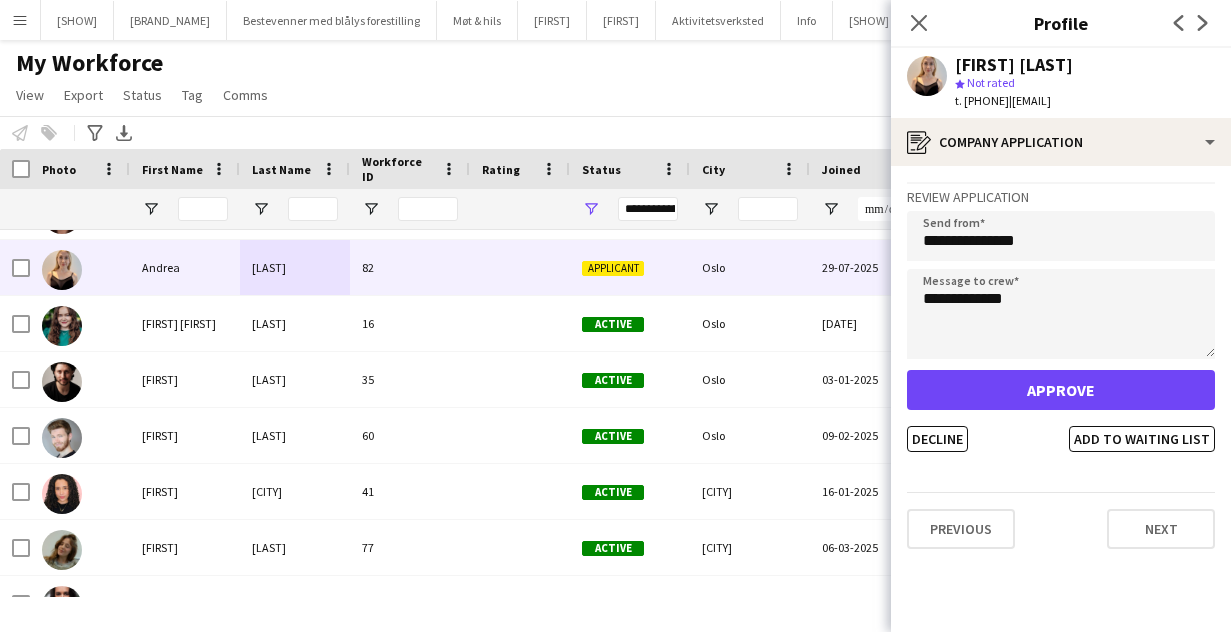 drag, startPoint x: 1040, startPoint y: 100, endPoint x: 1180, endPoint y: 93, distance: 140.1749 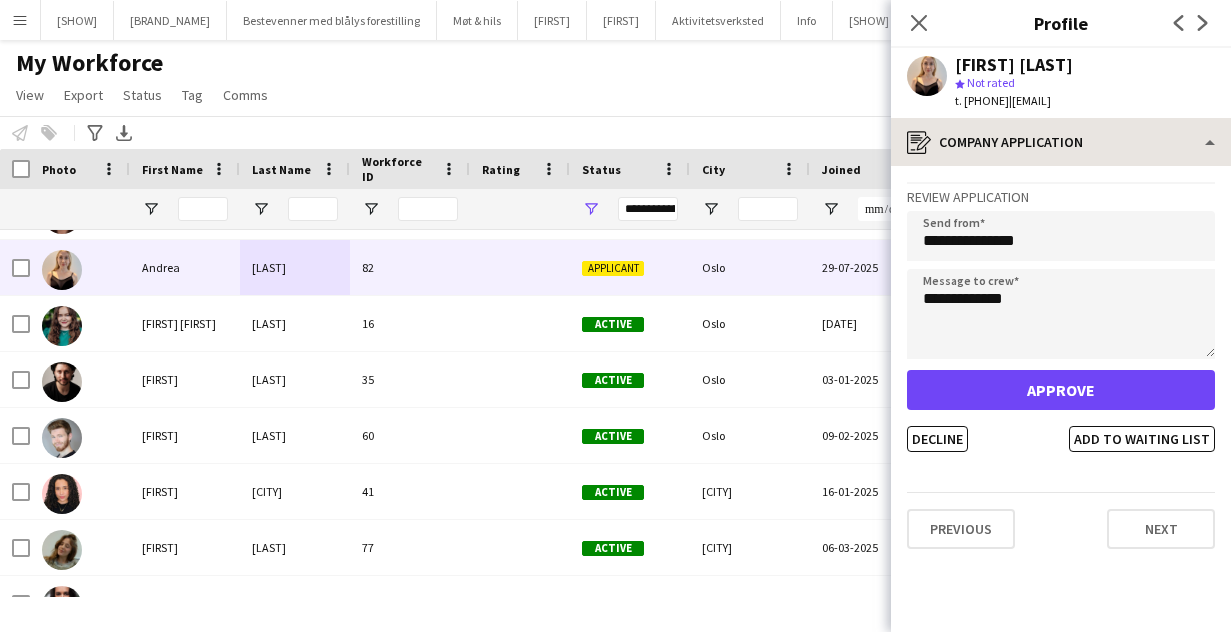 copy on "[EMAIL]" 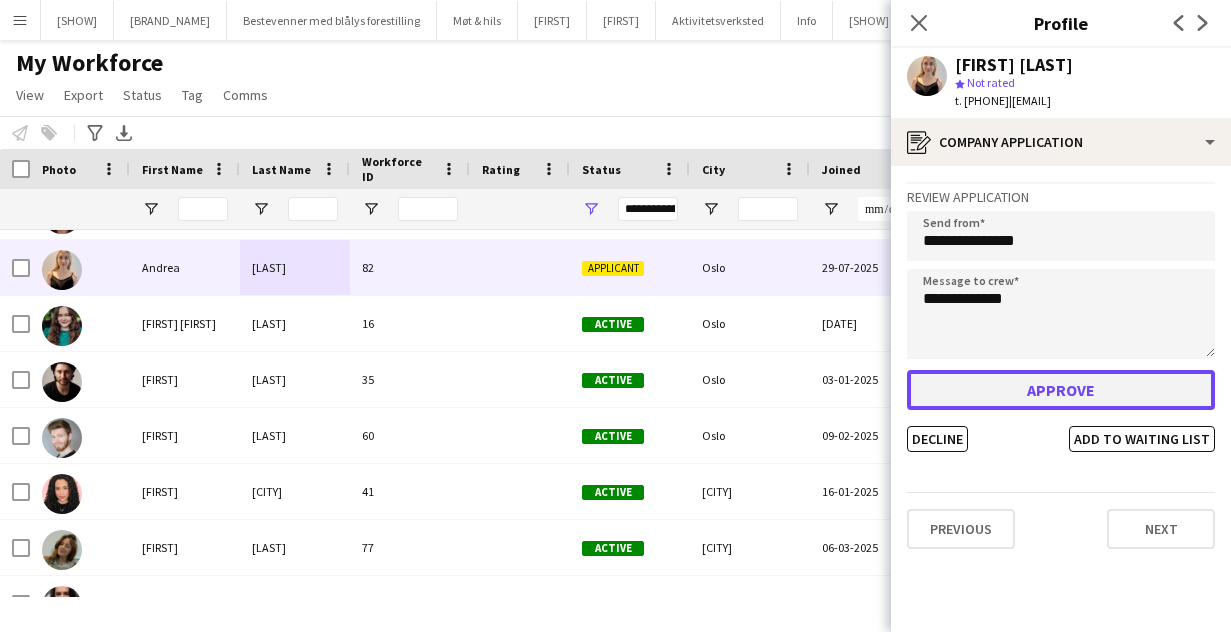 click on "Approve" 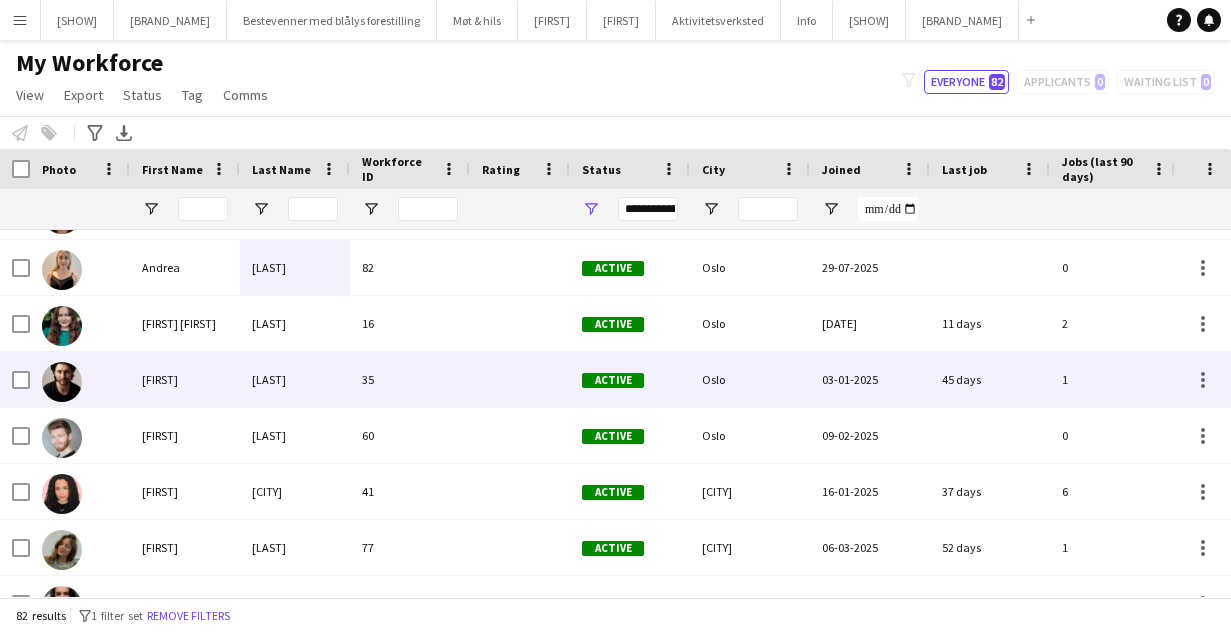 scroll, scrollTop: 233, scrollLeft: 0, axis: vertical 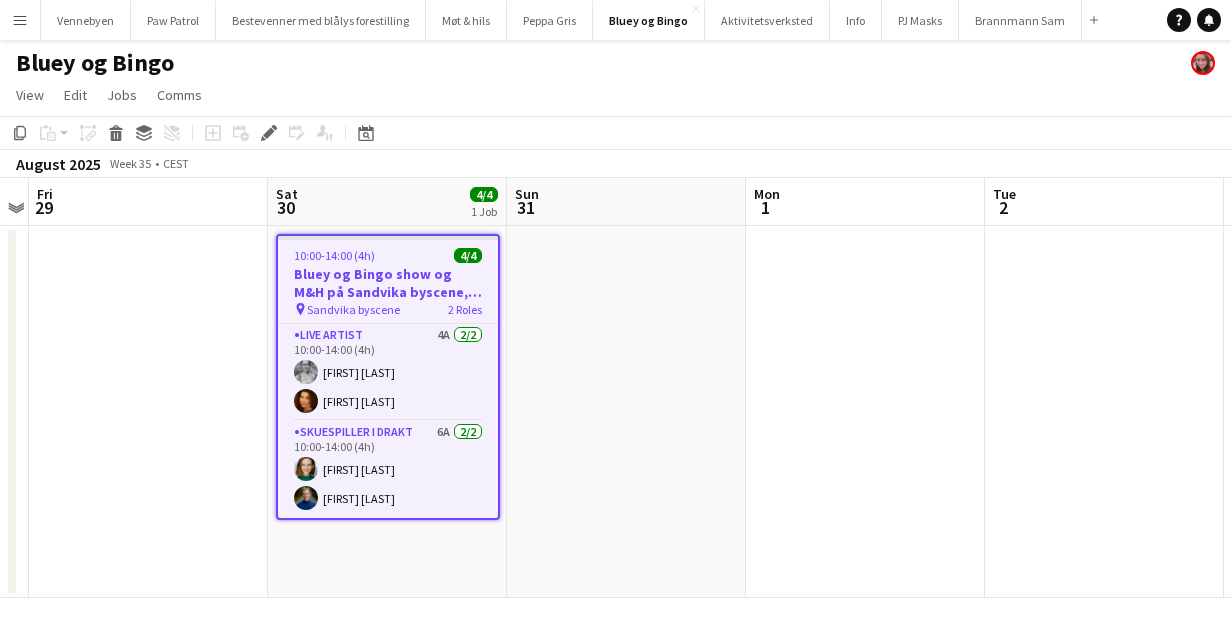 click on "Menu" at bounding box center [20, 20] 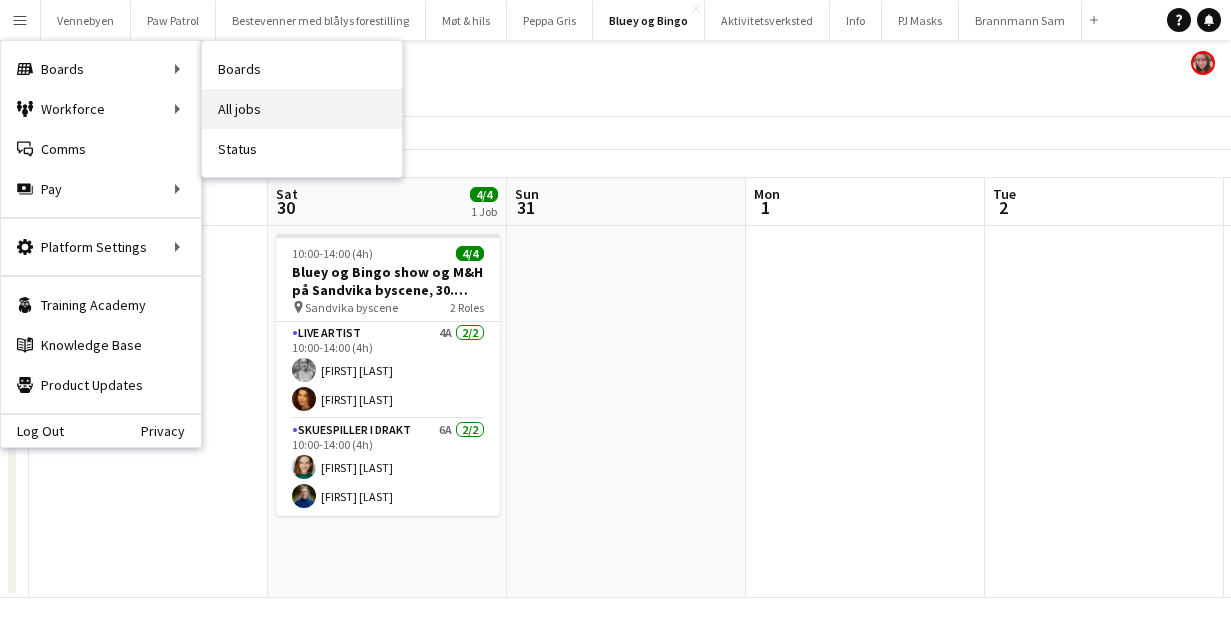 click on "All jobs" at bounding box center (302, 109) 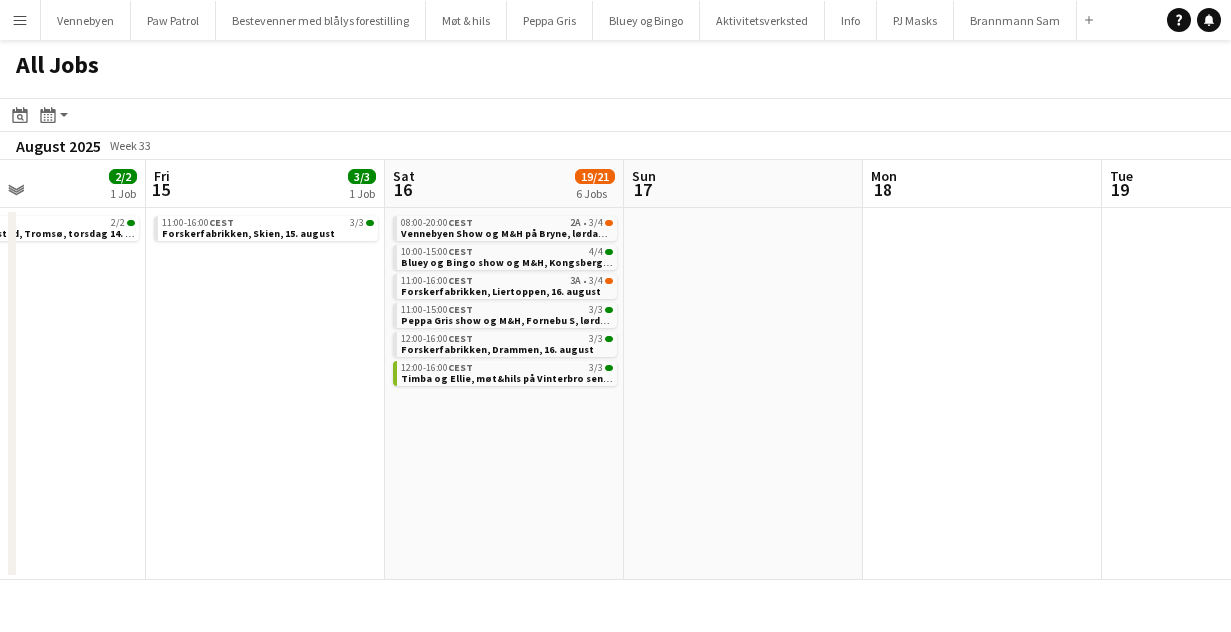 scroll, scrollTop: 0, scrollLeft: 584, axis: horizontal 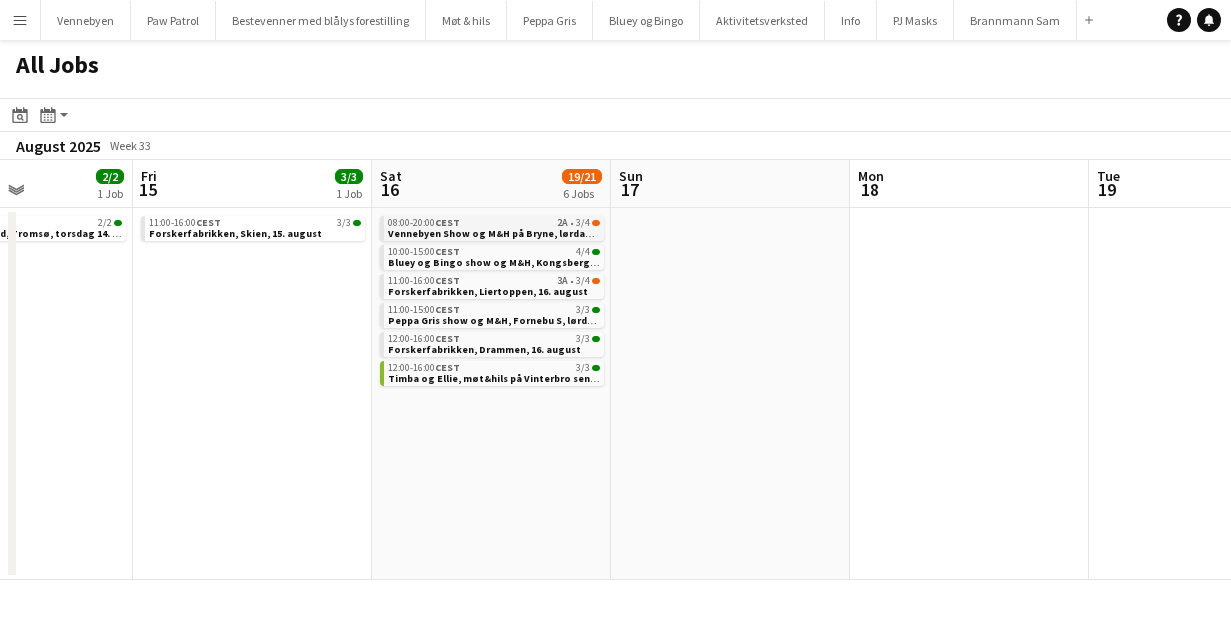 click on "Vennebyen Show og M&H på Bryne, lørdag 16. august" at bounding box center [516, 233] 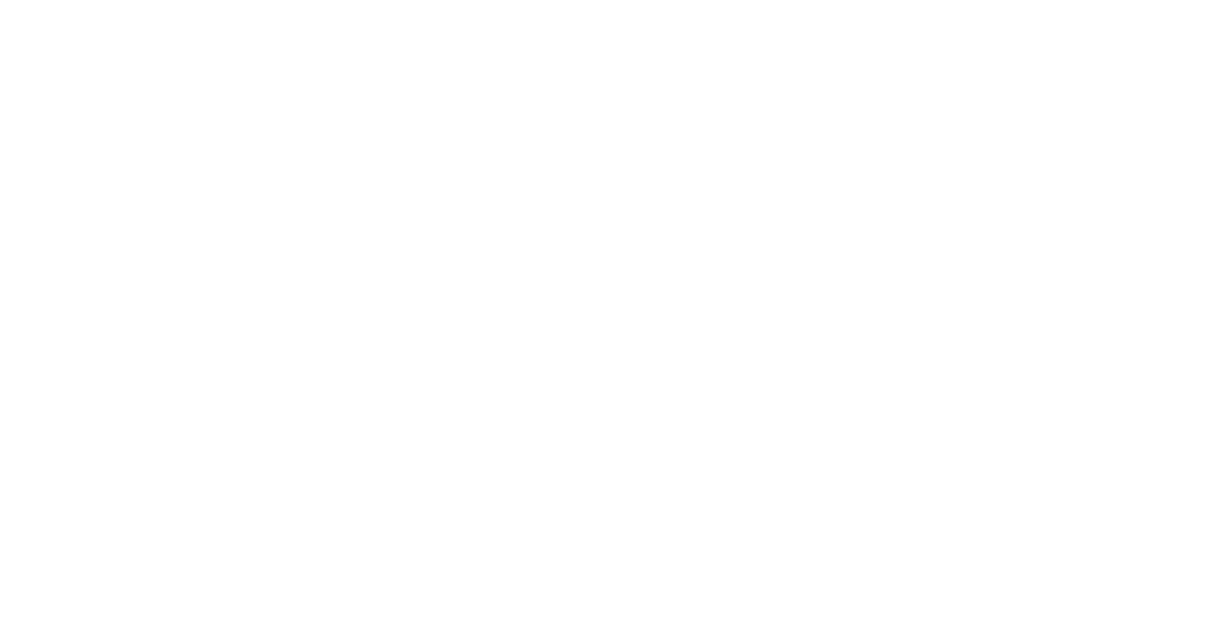 scroll, scrollTop: 0, scrollLeft: 0, axis: both 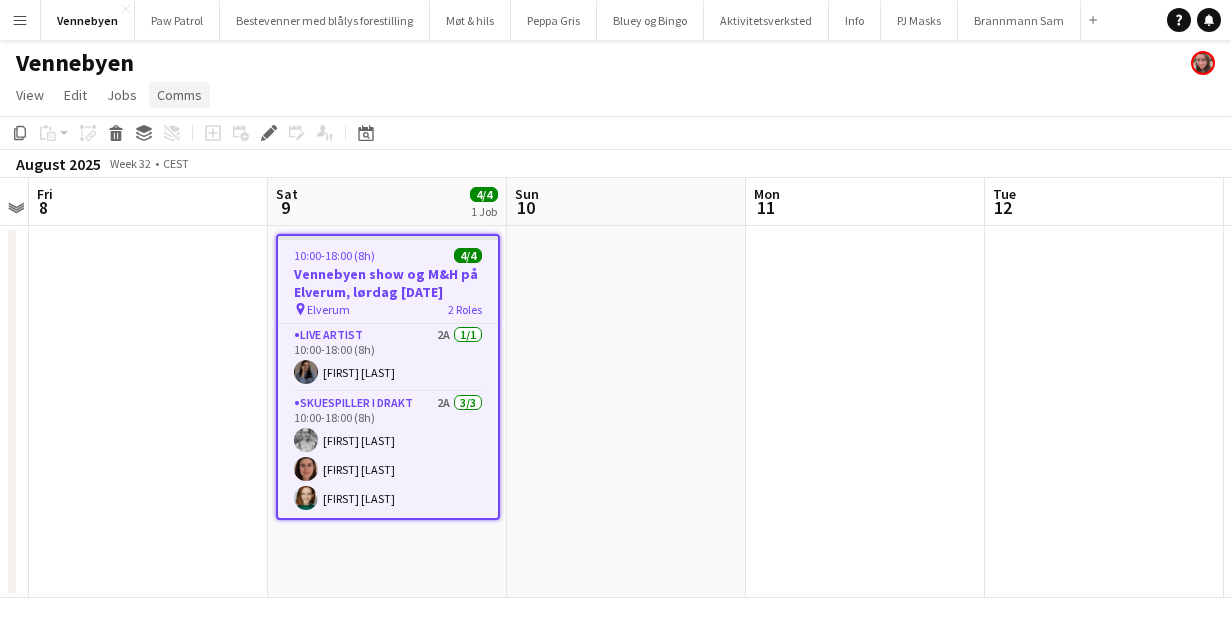 click on "Comms" 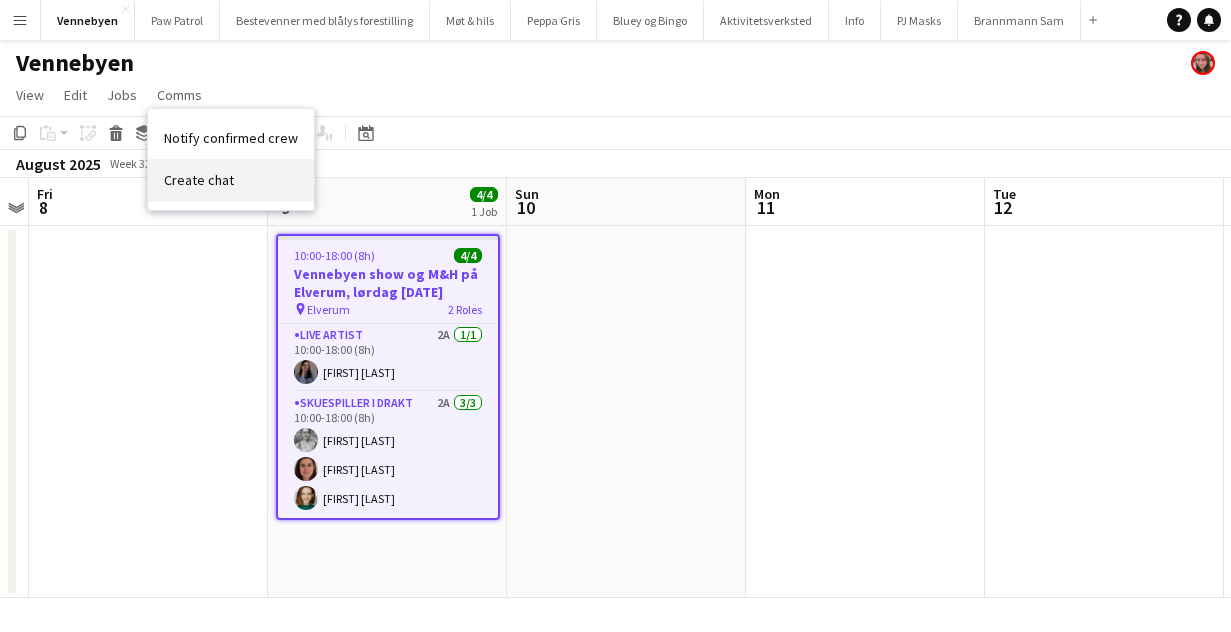 click on "Create chat" at bounding box center (199, 180) 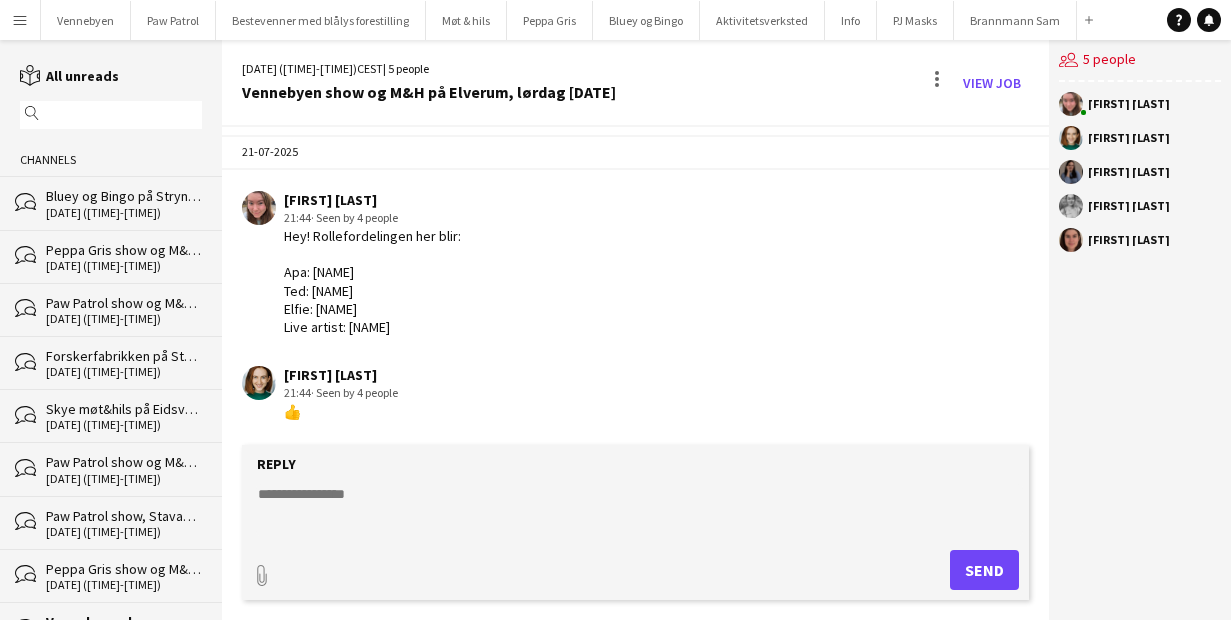 scroll, scrollTop: 0, scrollLeft: 0, axis: both 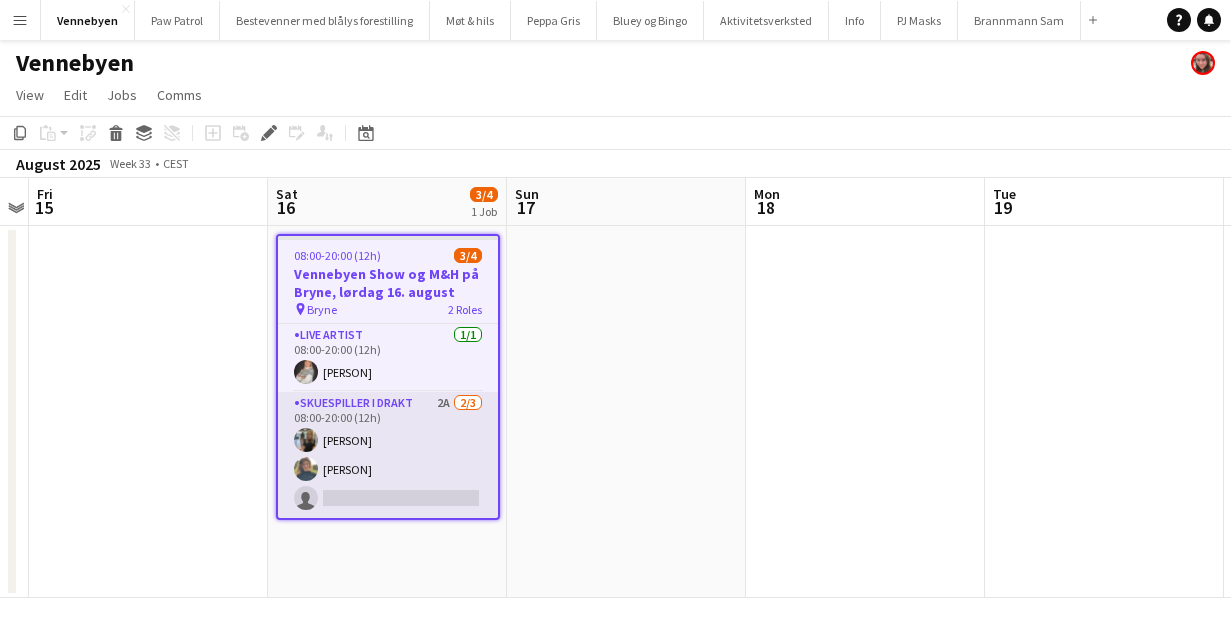 click on "Skuespiller i drakt   [NUMBER]A   [NUMBER]/[NUMBER] [TIME]-[TIME] ([NUMBER]h)
[PERSON] [PERSON]
single-neutral-actions" at bounding box center (388, 455) 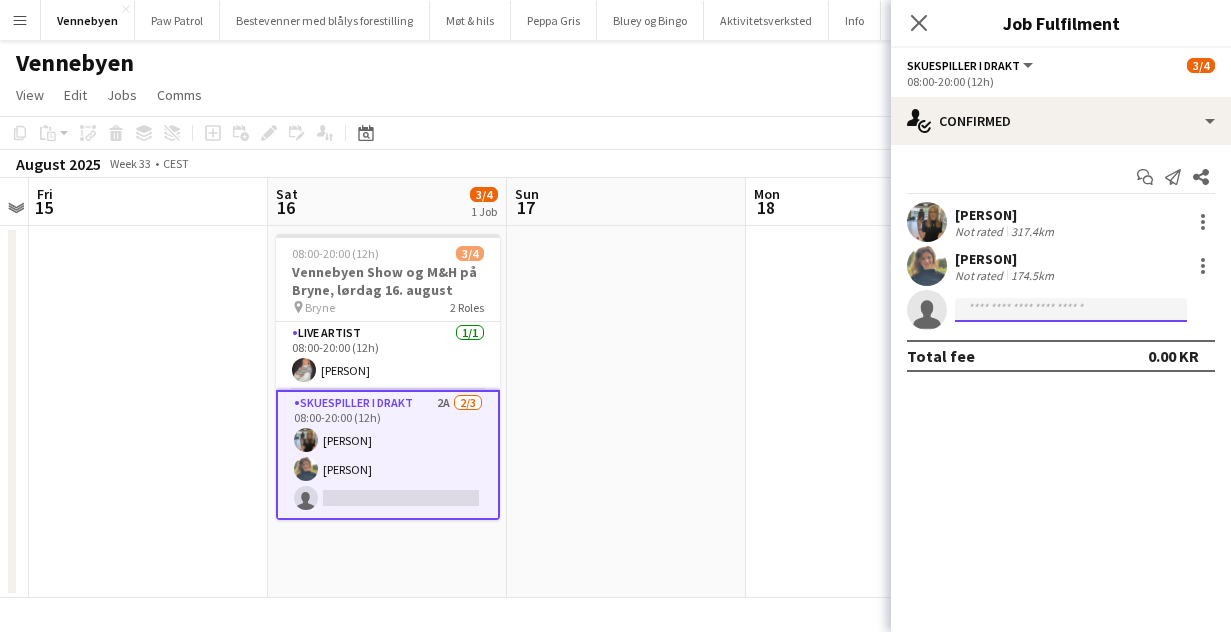 click 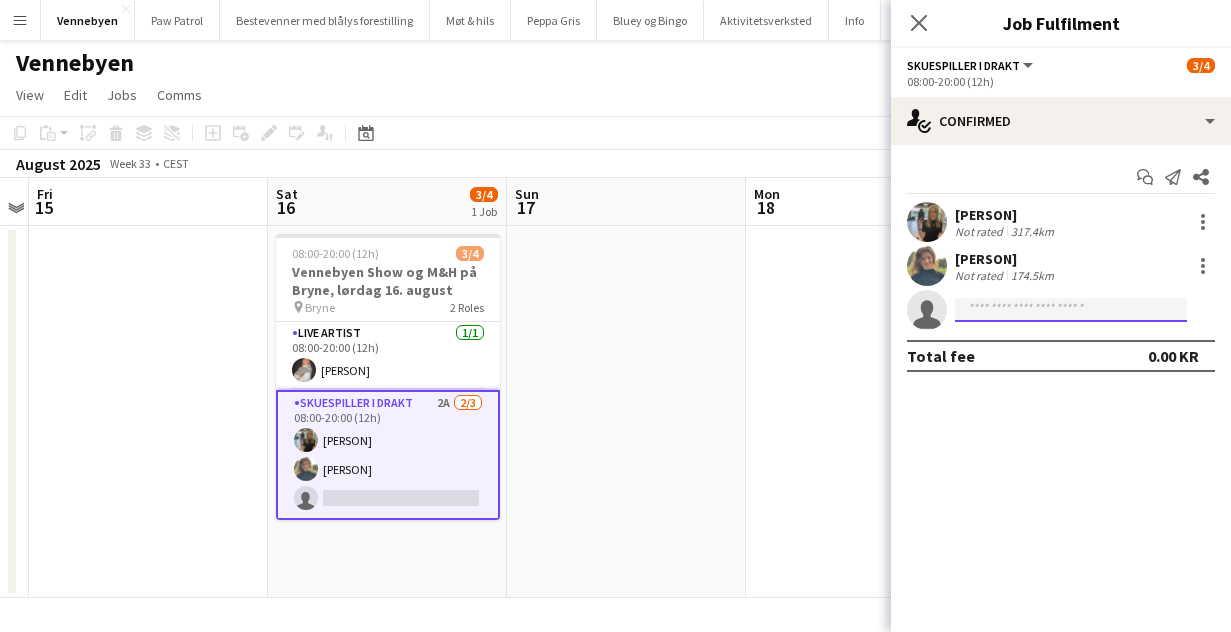type on "*" 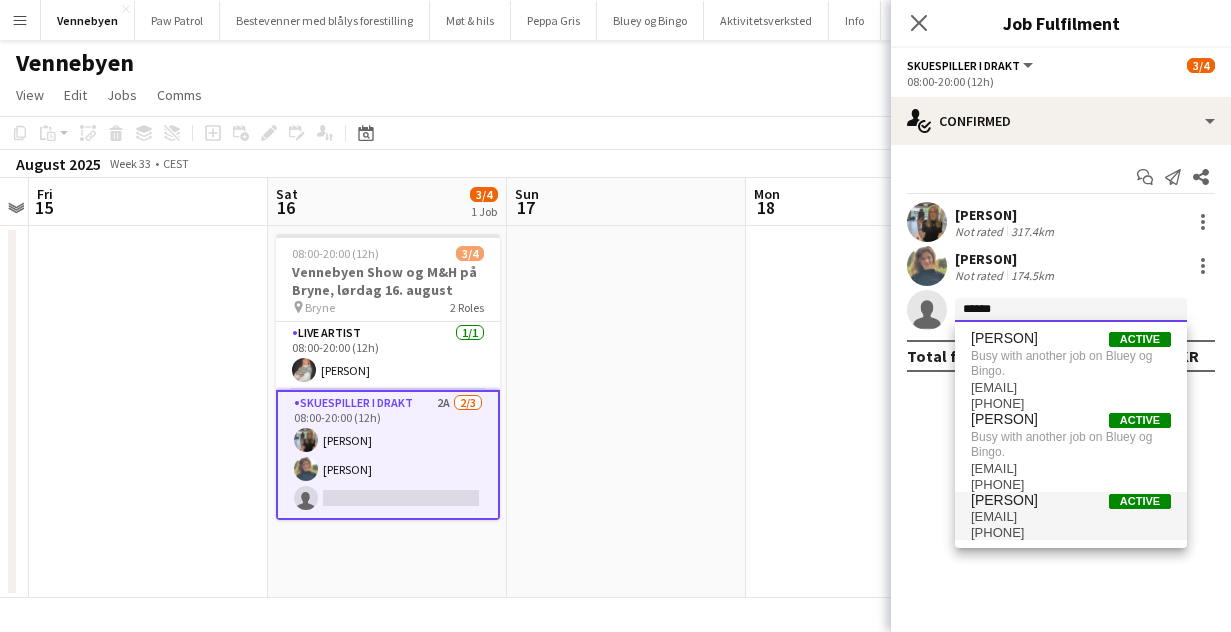 type on "******" 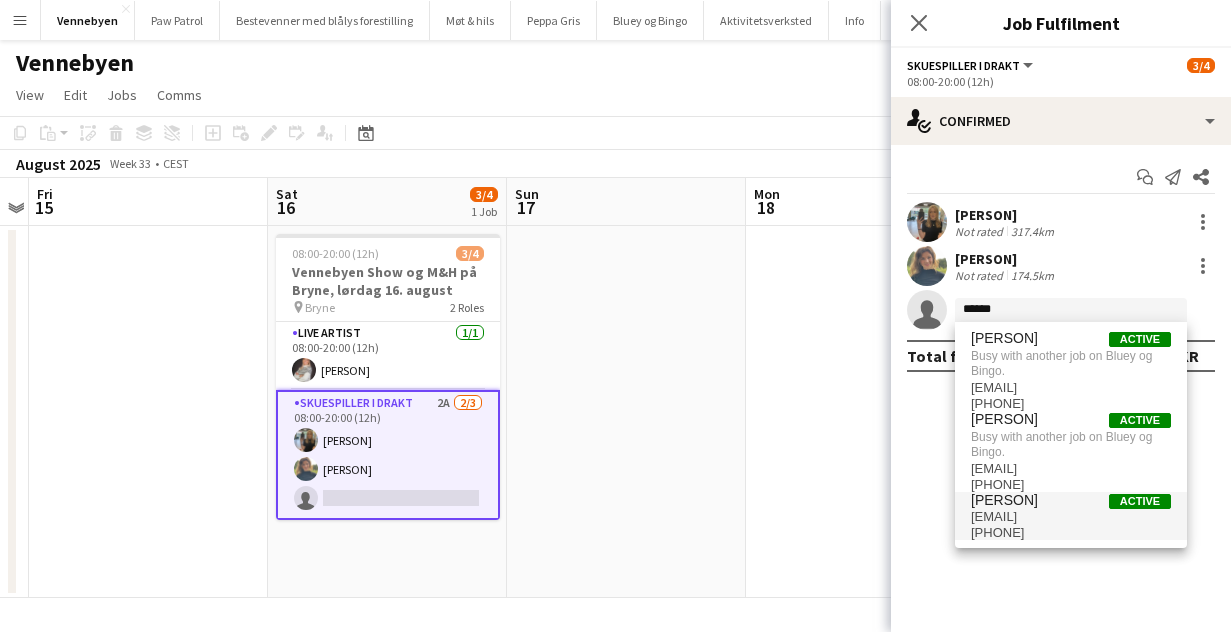 click on "[EMAIL]" at bounding box center [1071, 517] 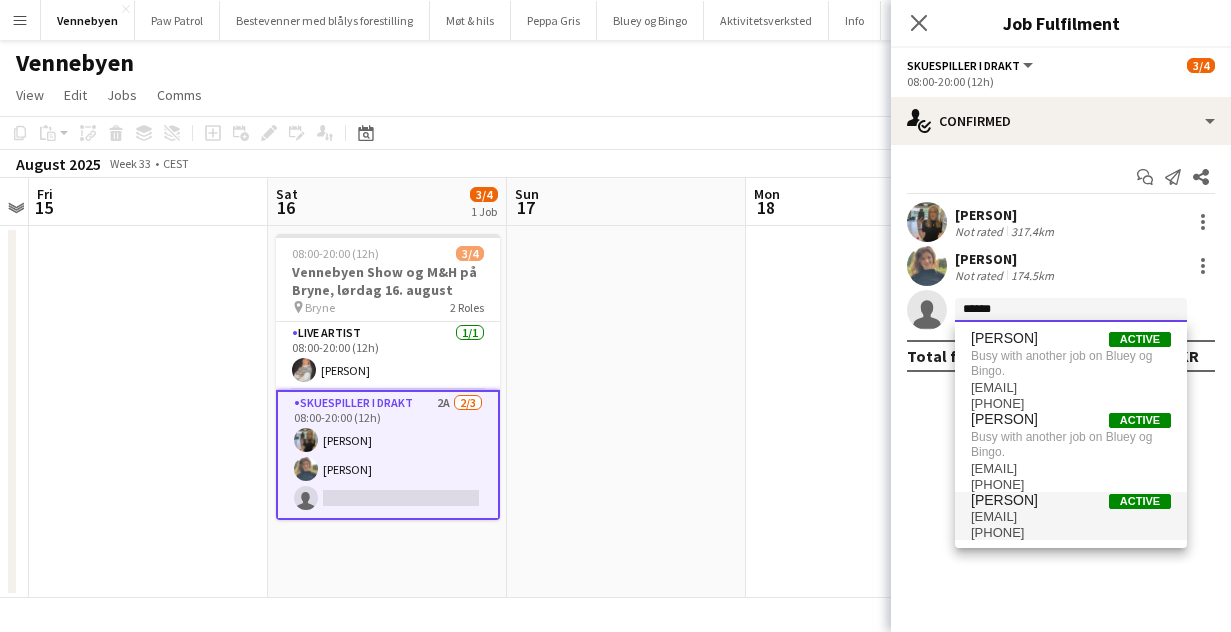 type 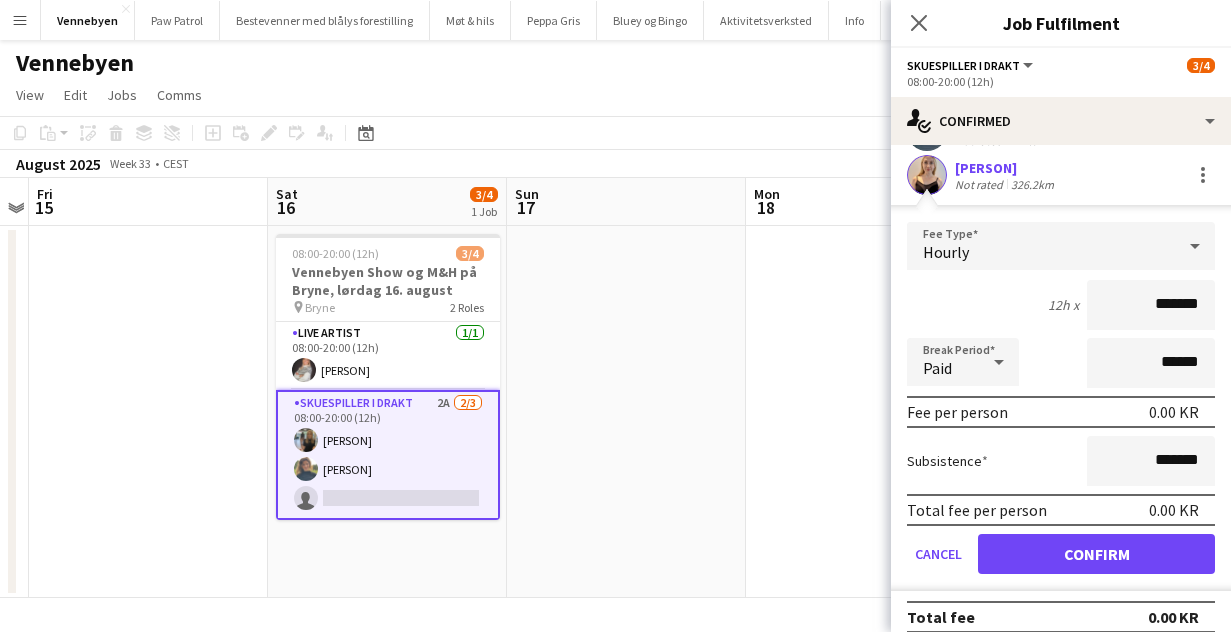 scroll, scrollTop: 152, scrollLeft: 0, axis: vertical 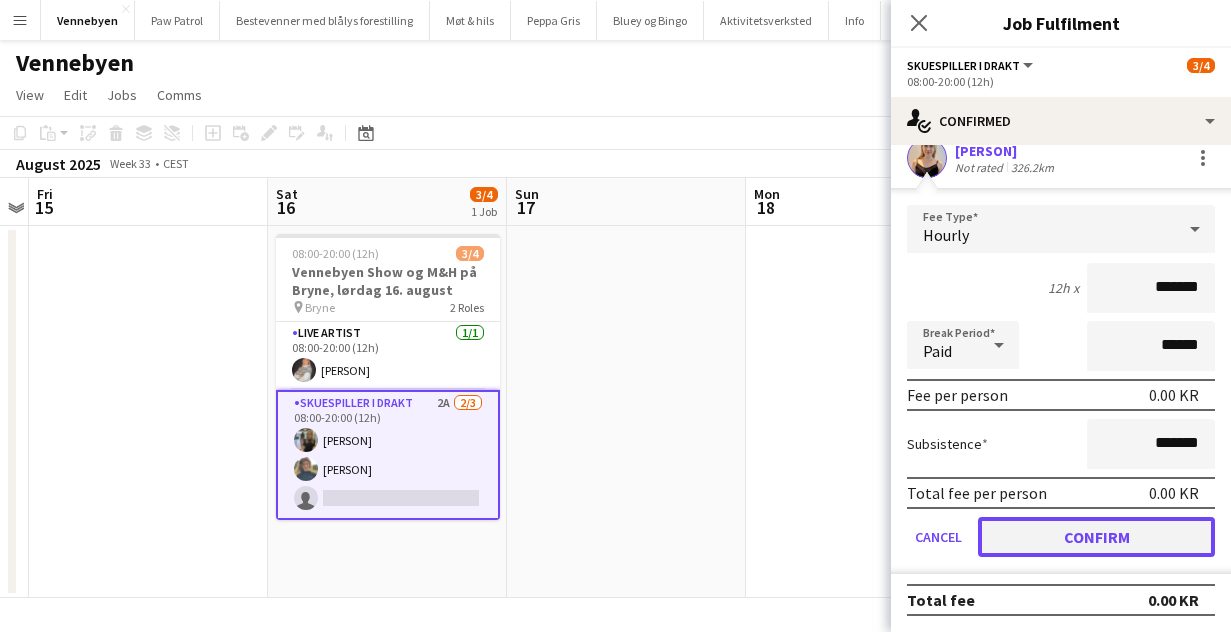 click on "Confirm" at bounding box center [1096, 537] 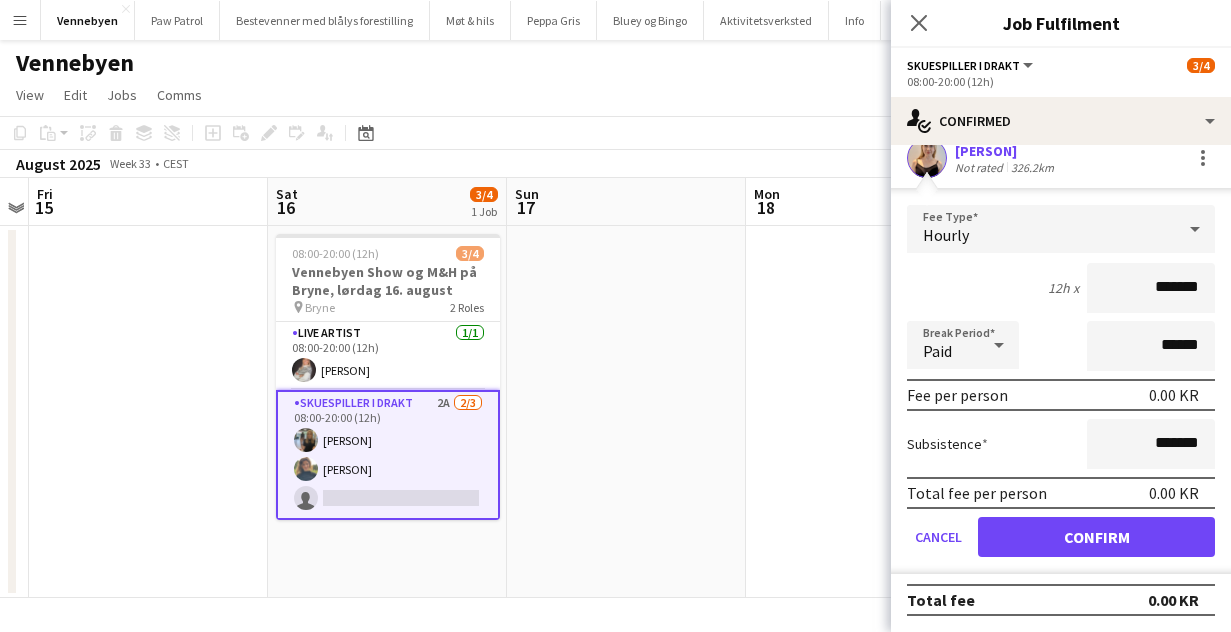 scroll, scrollTop: 0, scrollLeft: 0, axis: both 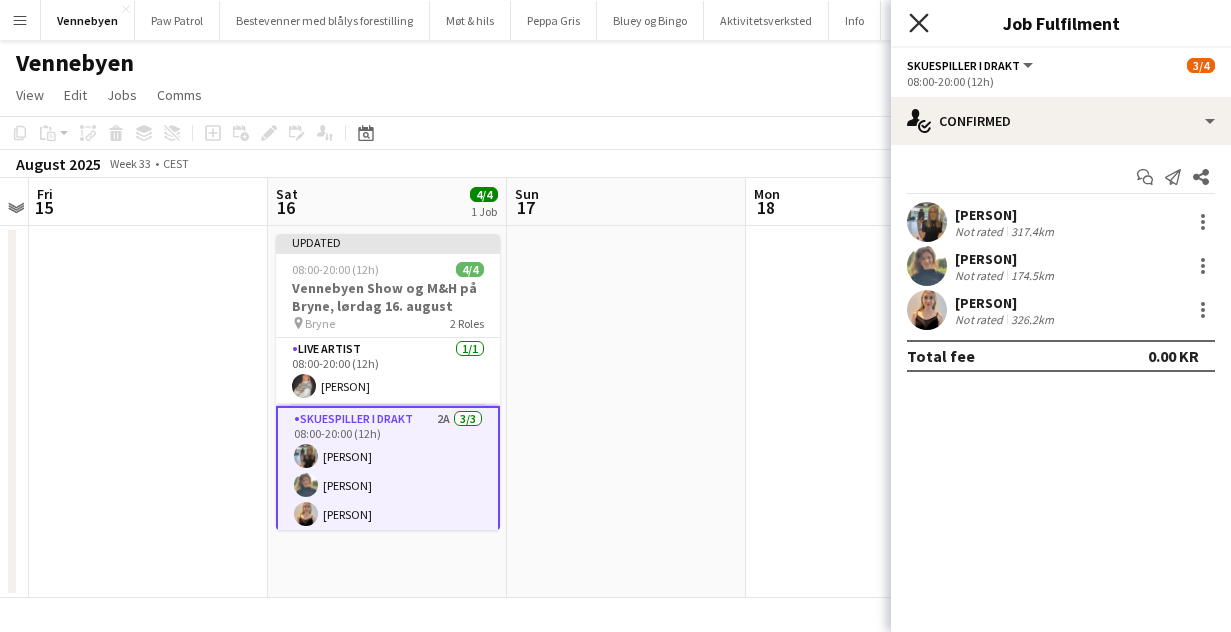click on "Close pop-in" 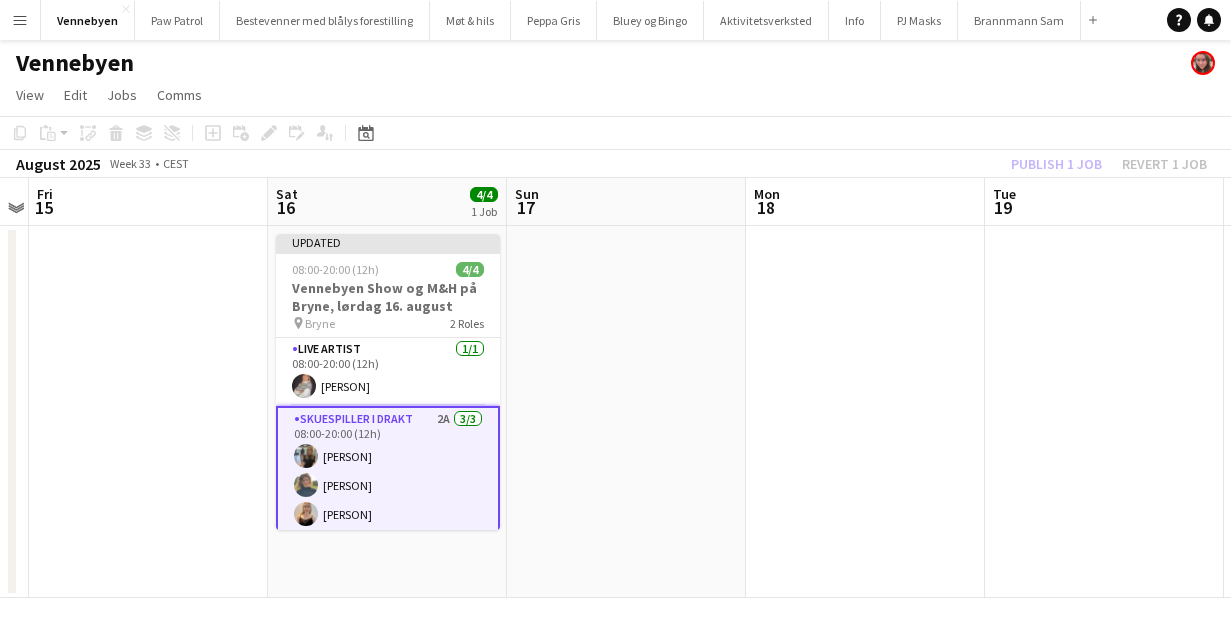 click on "Publish 1 job   Revert 1 job" 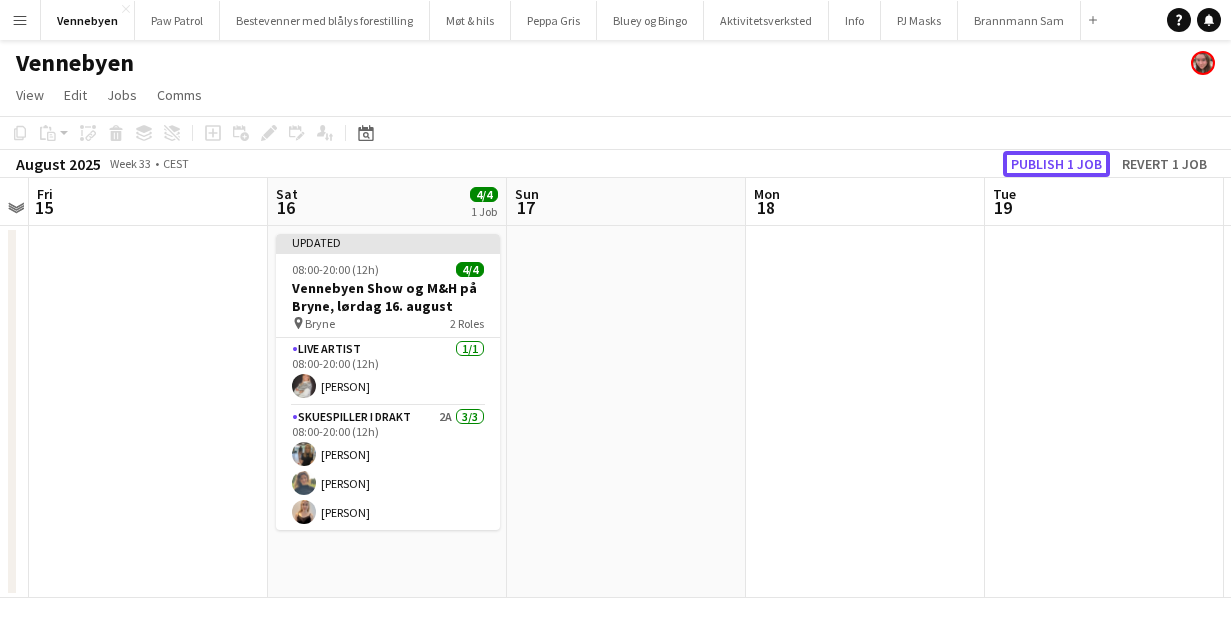 click on "Publish 1 job" 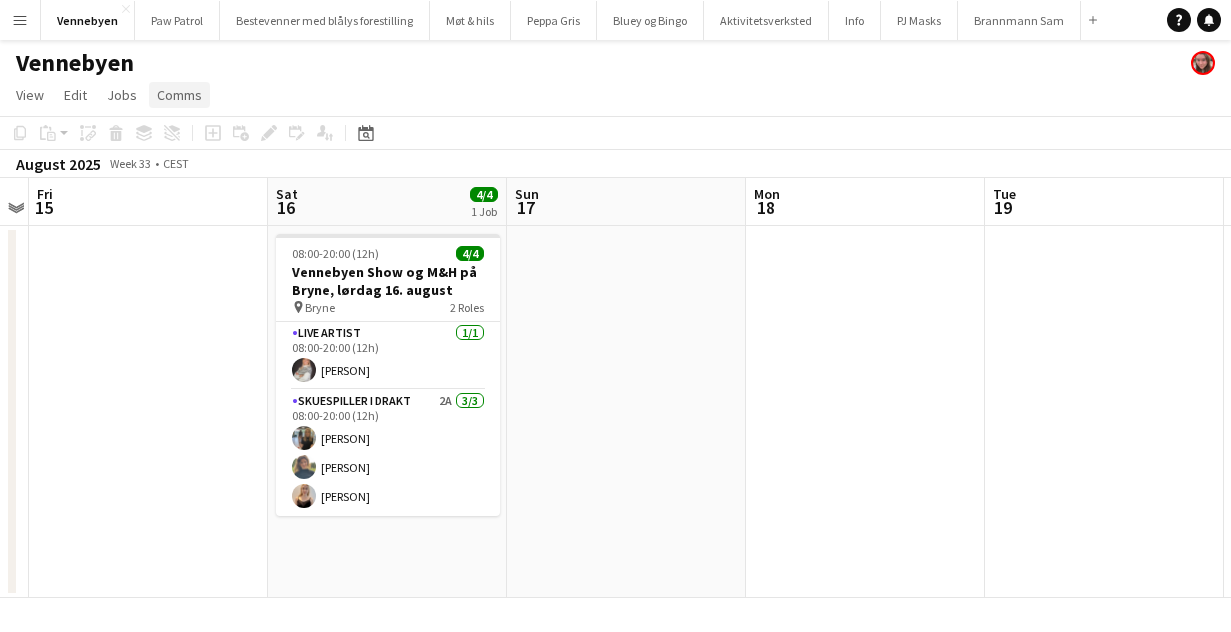 click on "Comms" 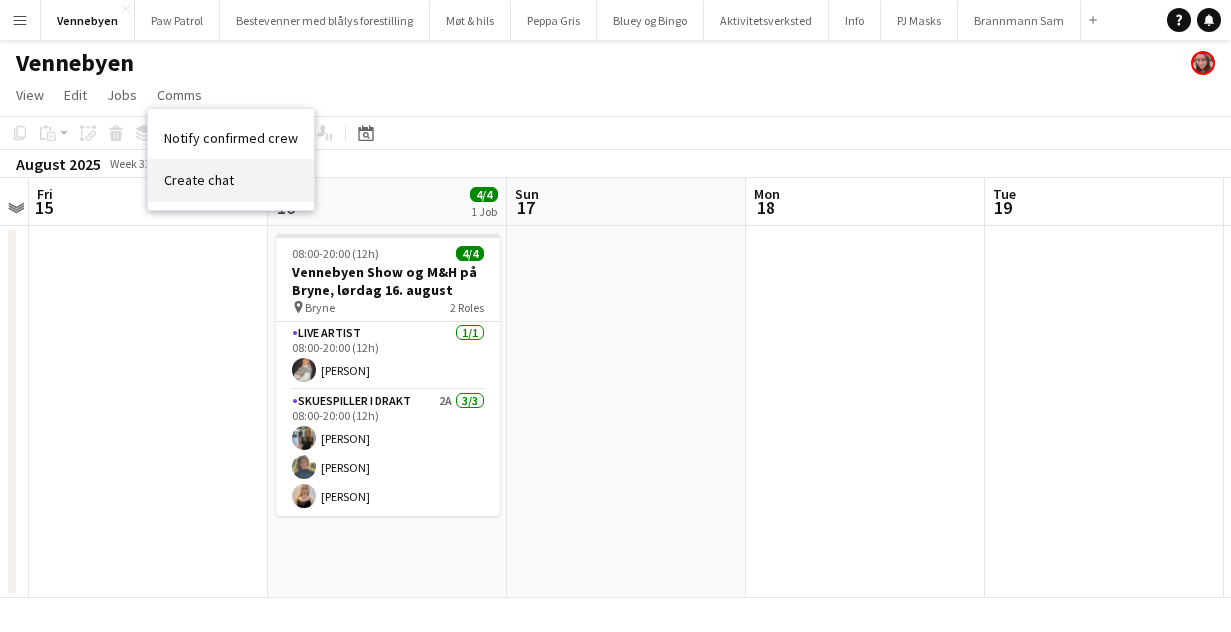 click on "Create chat" at bounding box center [199, 180] 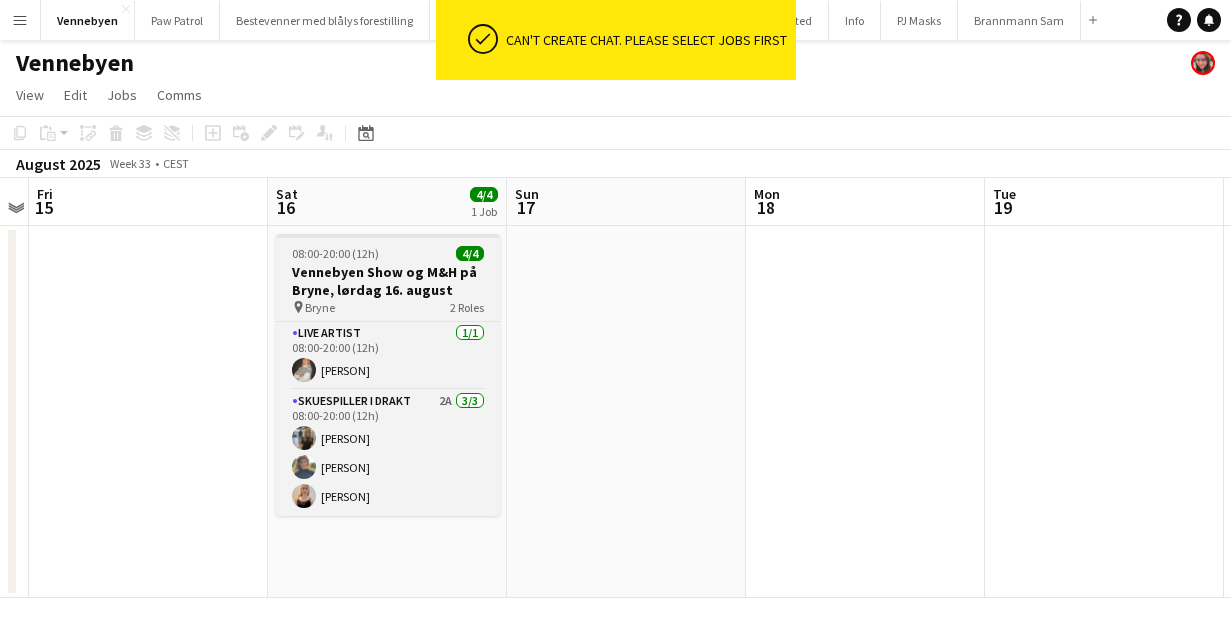 click on "Vennebyen Show og M&H på Bryne, lørdag 16. august" at bounding box center [388, 281] 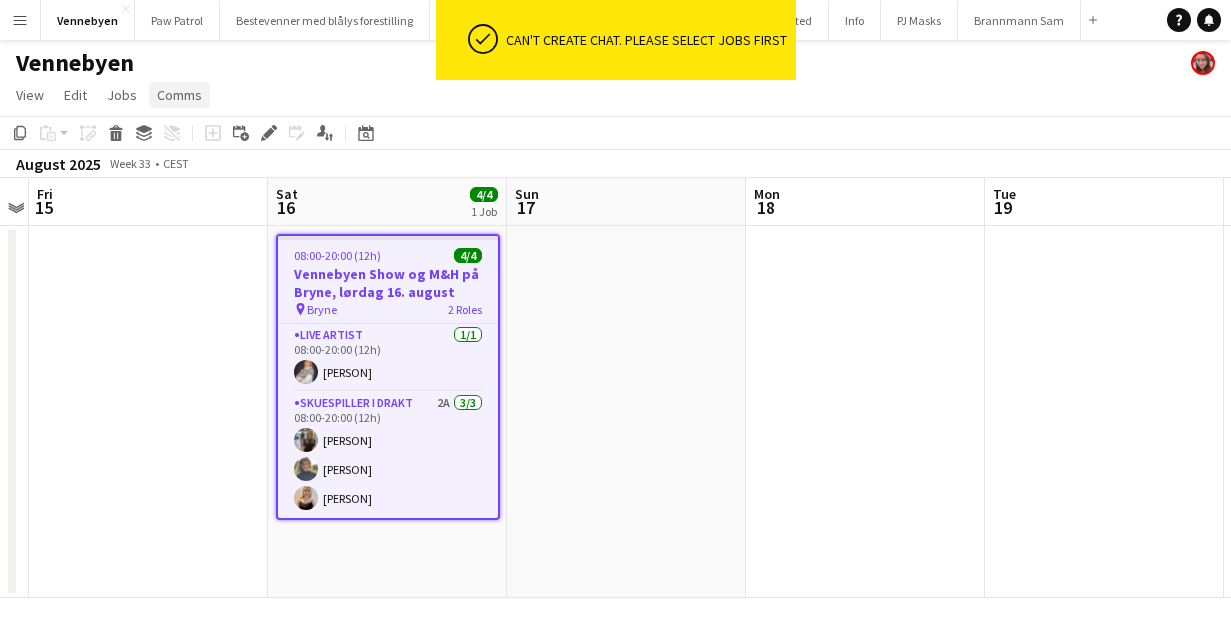 click on "Comms" 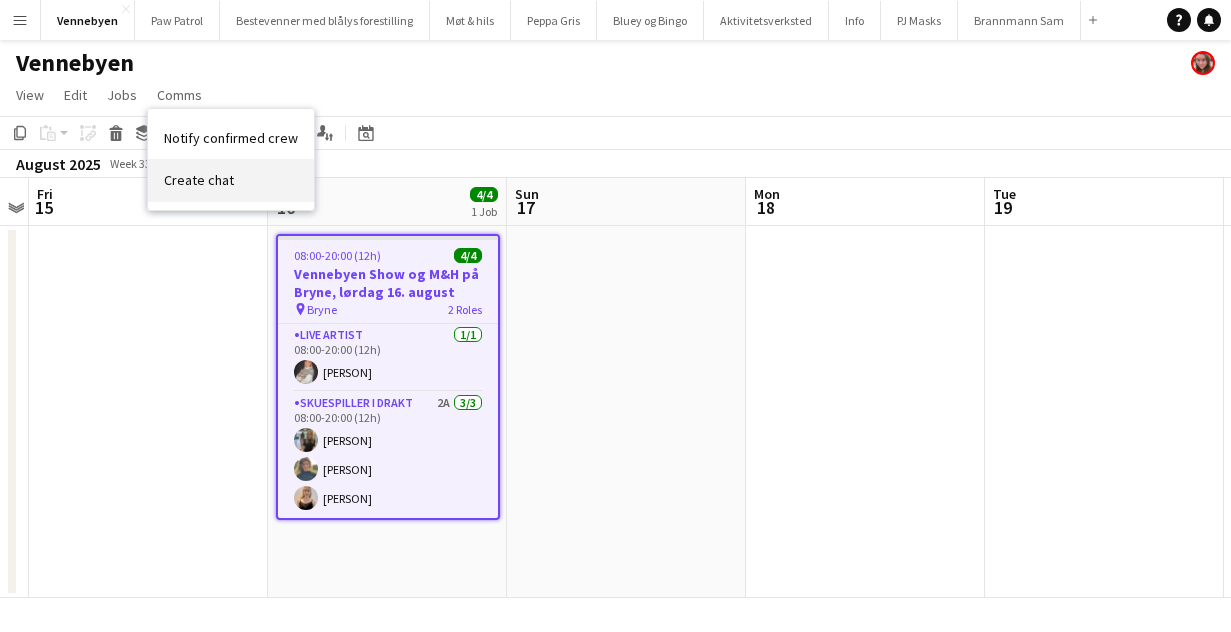 click on "Create chat" at bounding box center (231, 180) 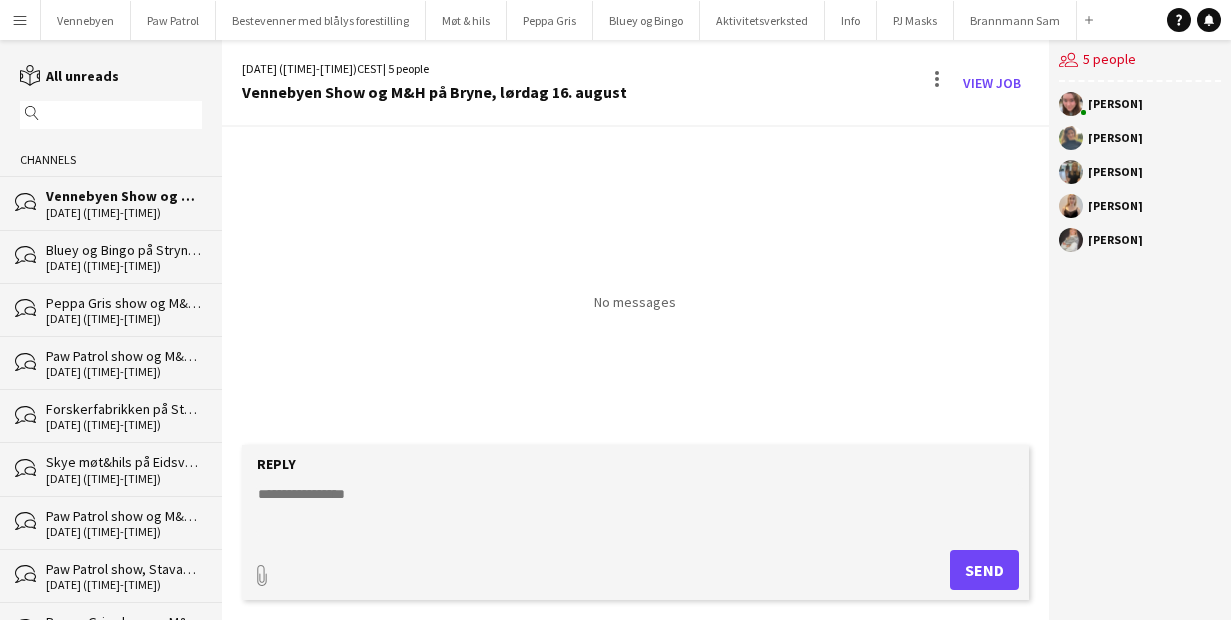 click 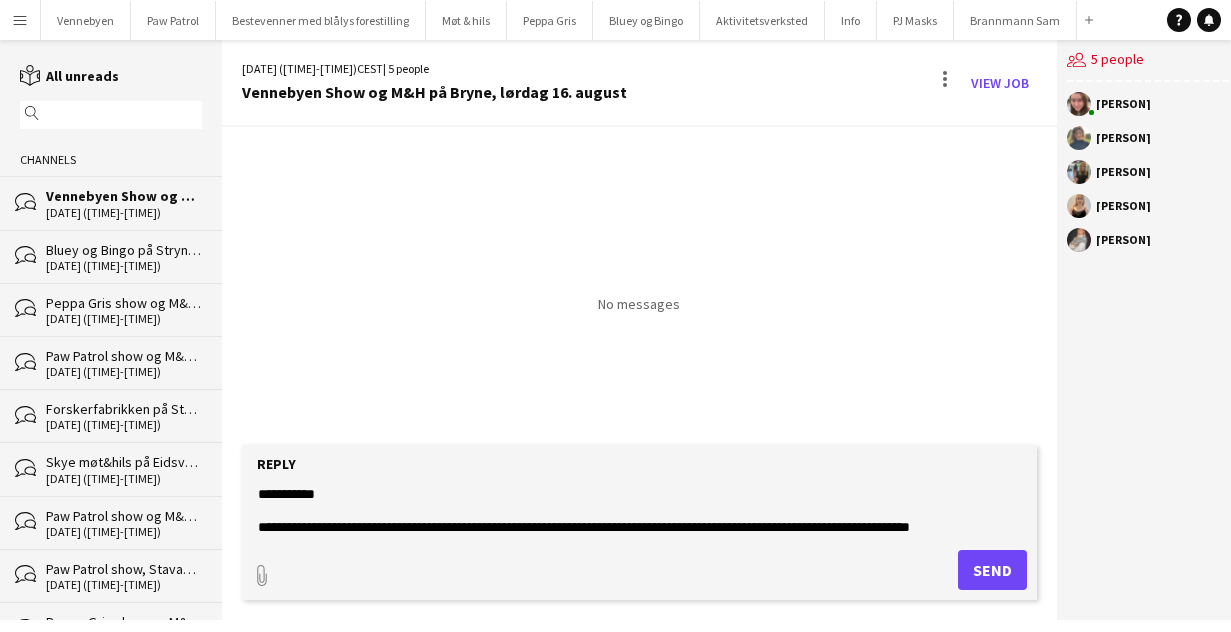 scroll, scrollTop: 176, scrollLeft: 0, axis: vertical 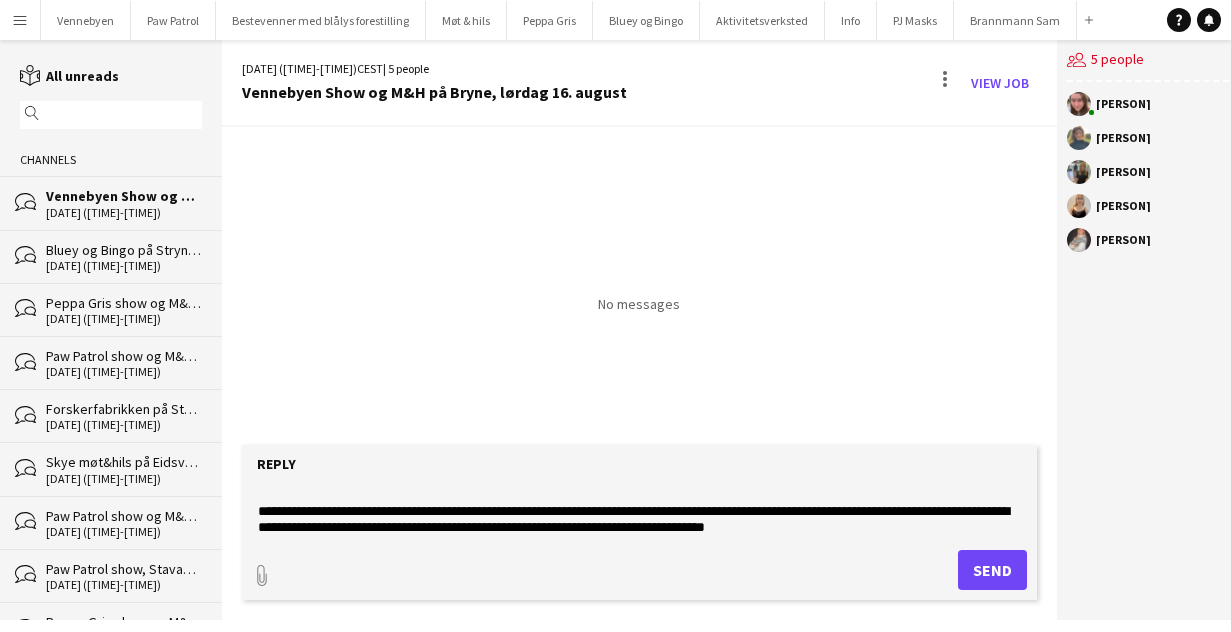 type on "**********" 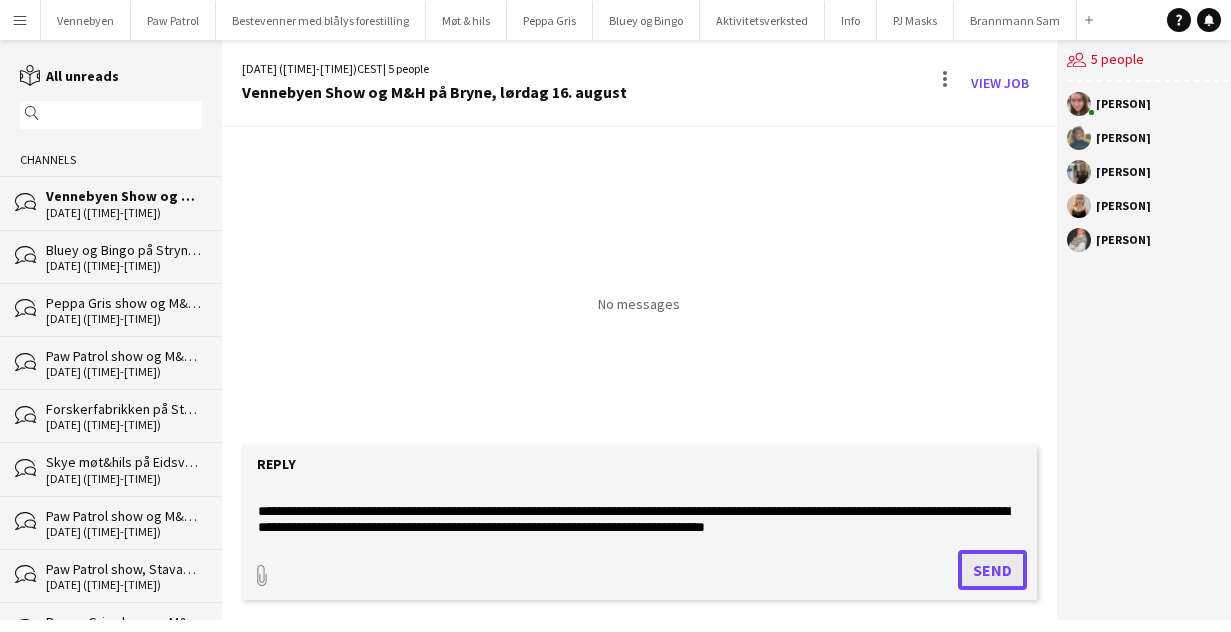 click on "Send" 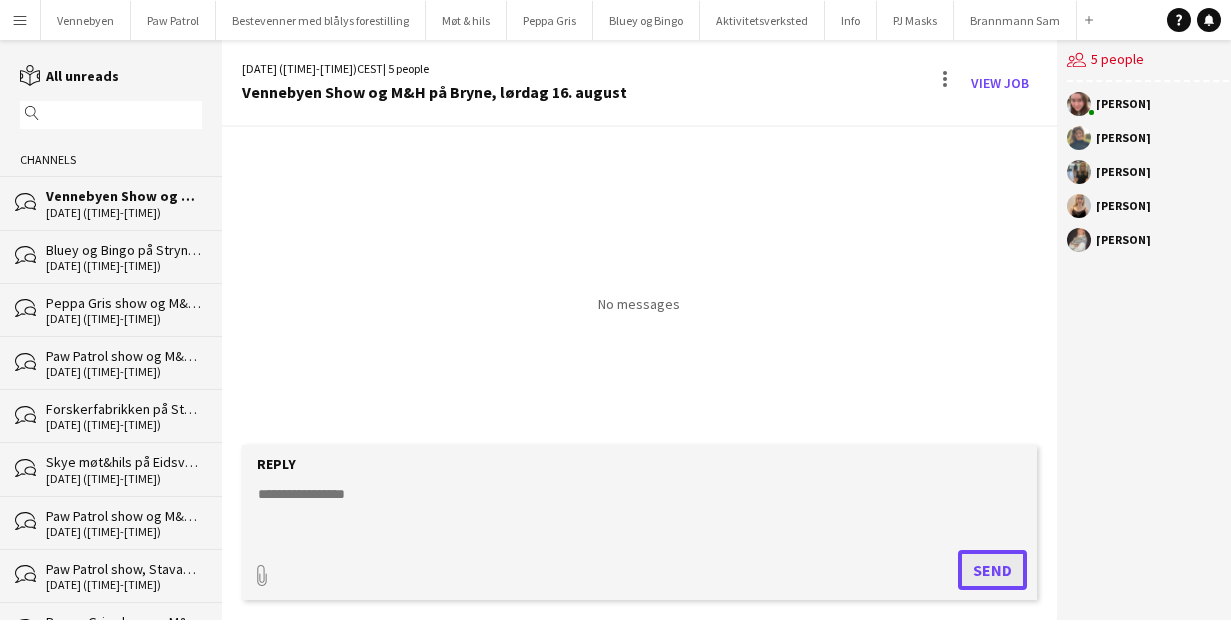 scroll, scrollTop: 0, scrollLeft: 0, axis: both 